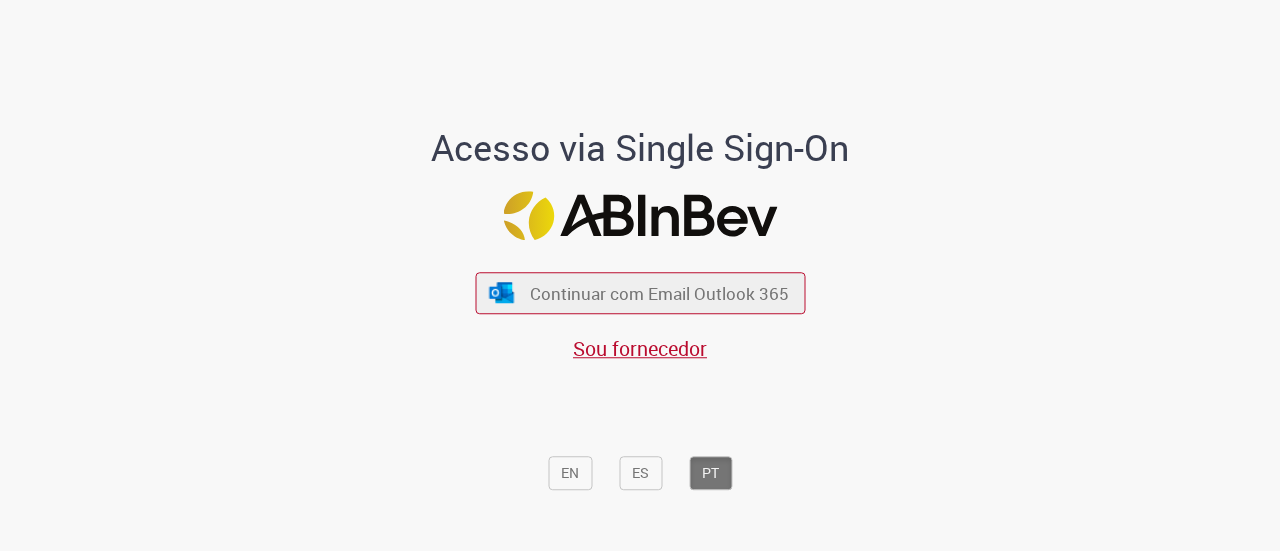 scroll, scrollTop: 0, scrollLeft: 0, axis: both 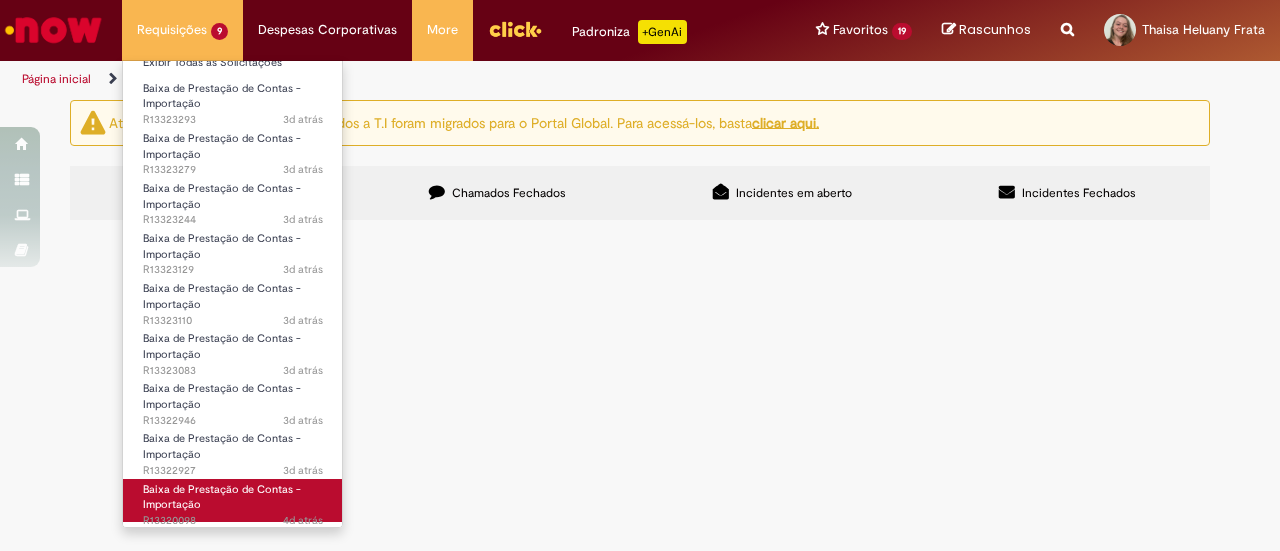 click on "Baixa de Prestação de Contas - Importação" at bounding box center (222, 497) 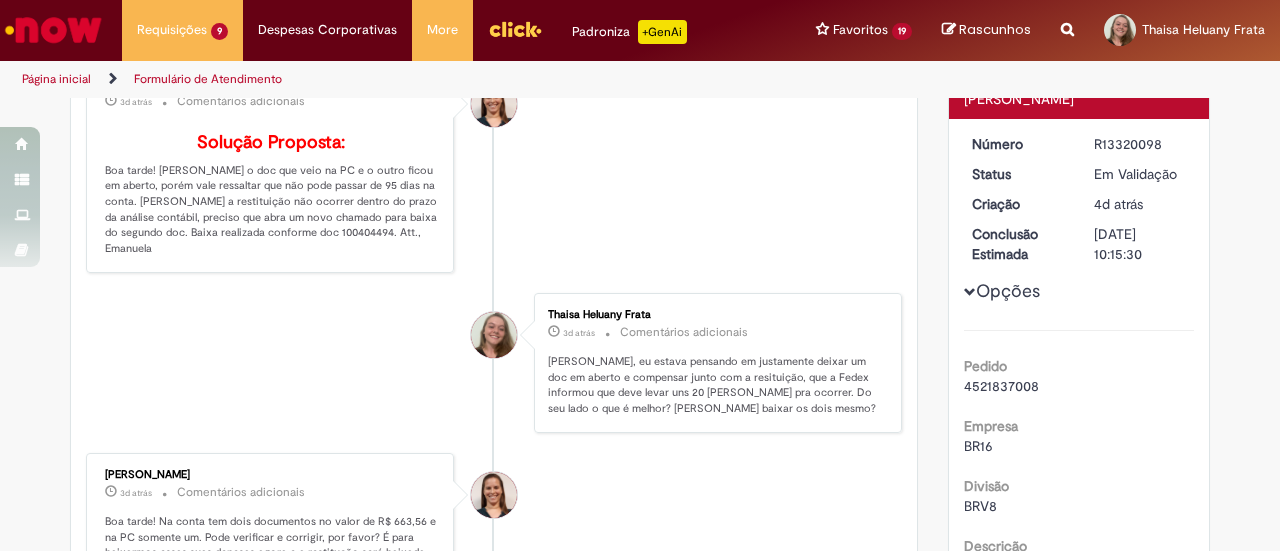 scroll, scrollTop: 0, scrollLeft: 0, axis: both 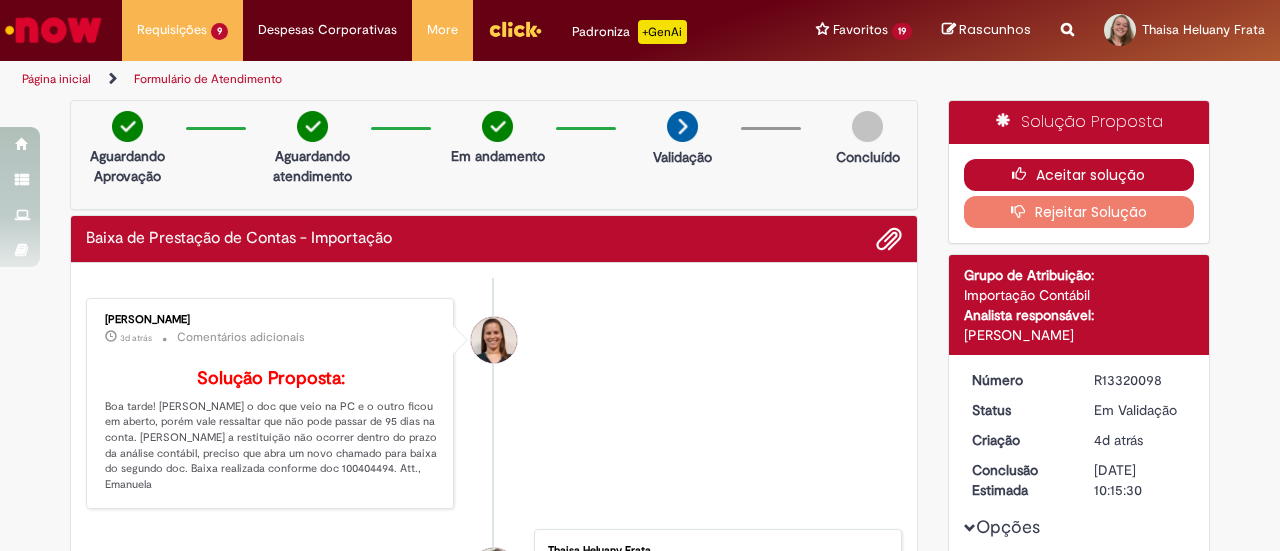 click at bounding box center (1024, 174) 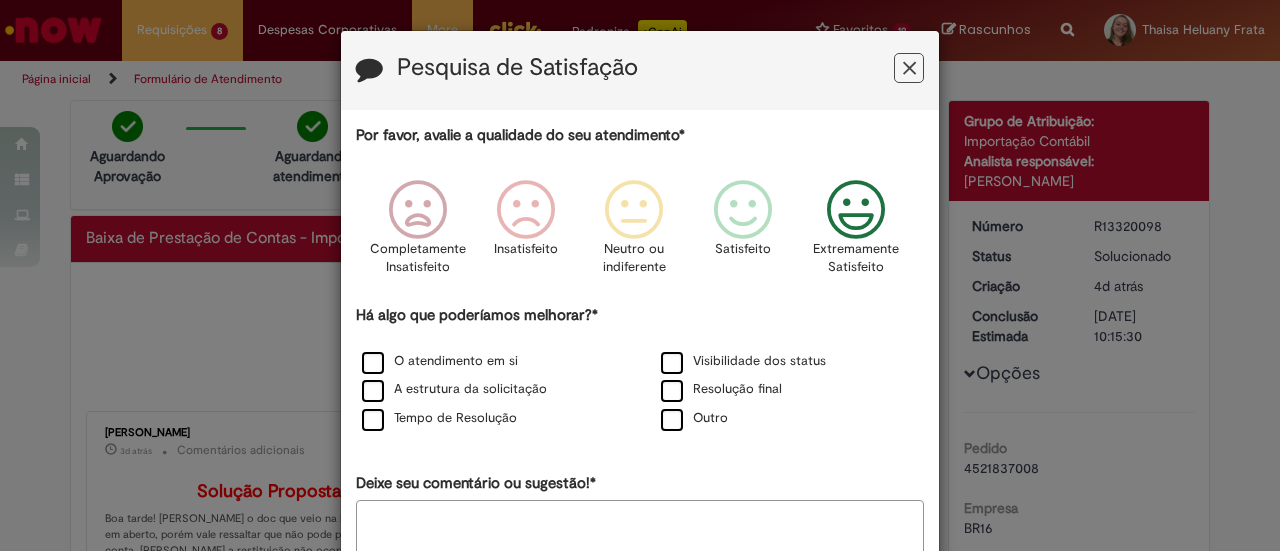 click at bounding box center (856, 210) 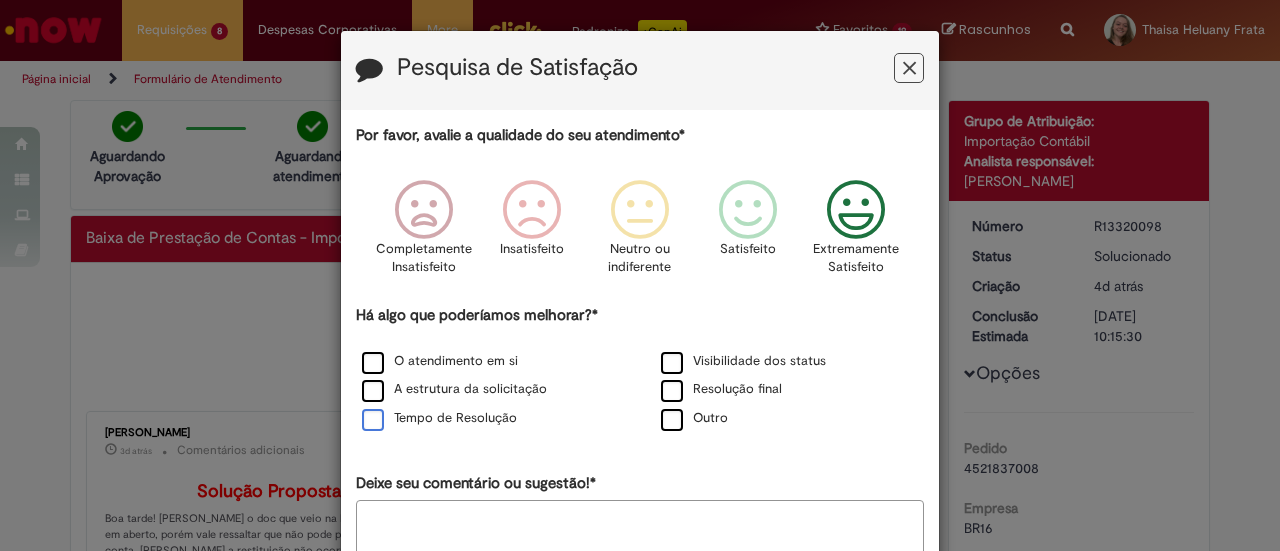 click on "Tempo de Resolução" at bounding box center (439, 418) 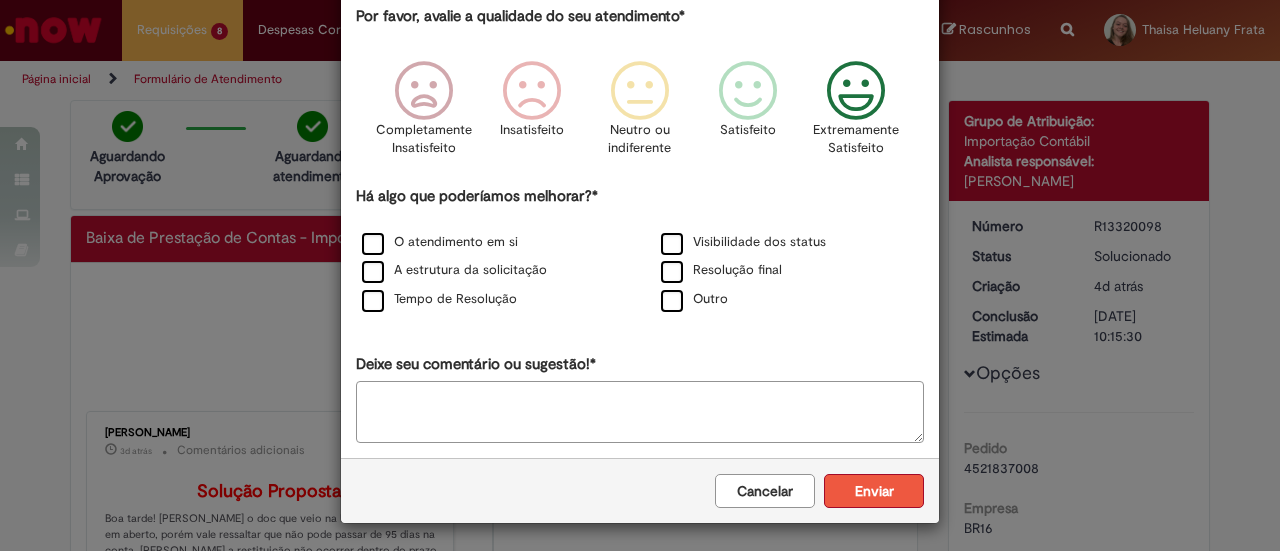 click on "Enviar" at bounding box center (874, 491) 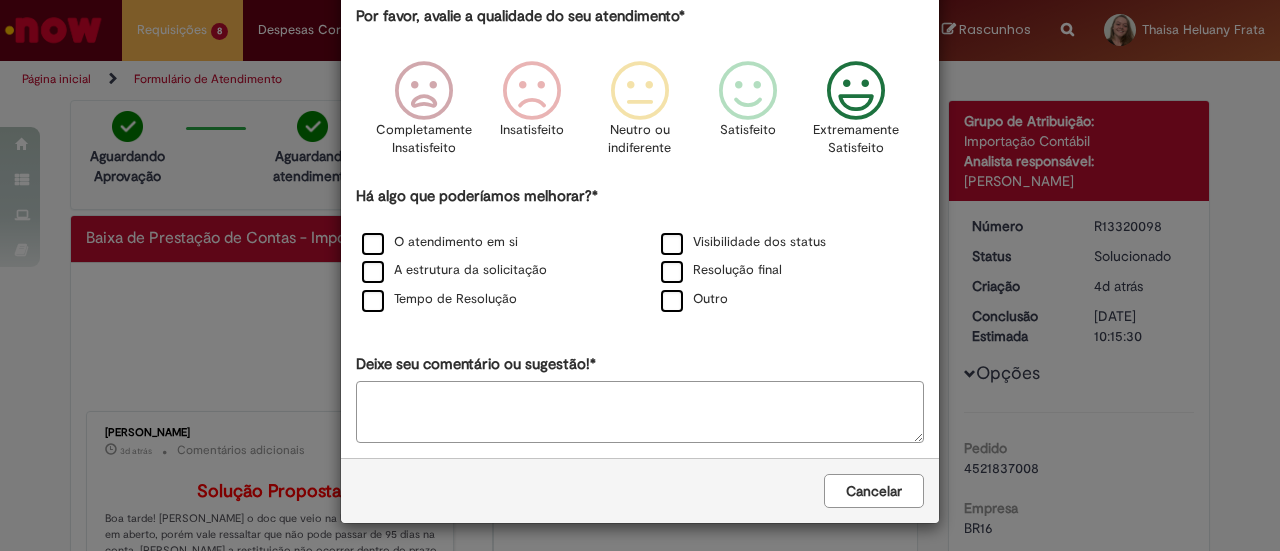 scroll, scrollTop: 0, scrollLeft: 0, axis: both 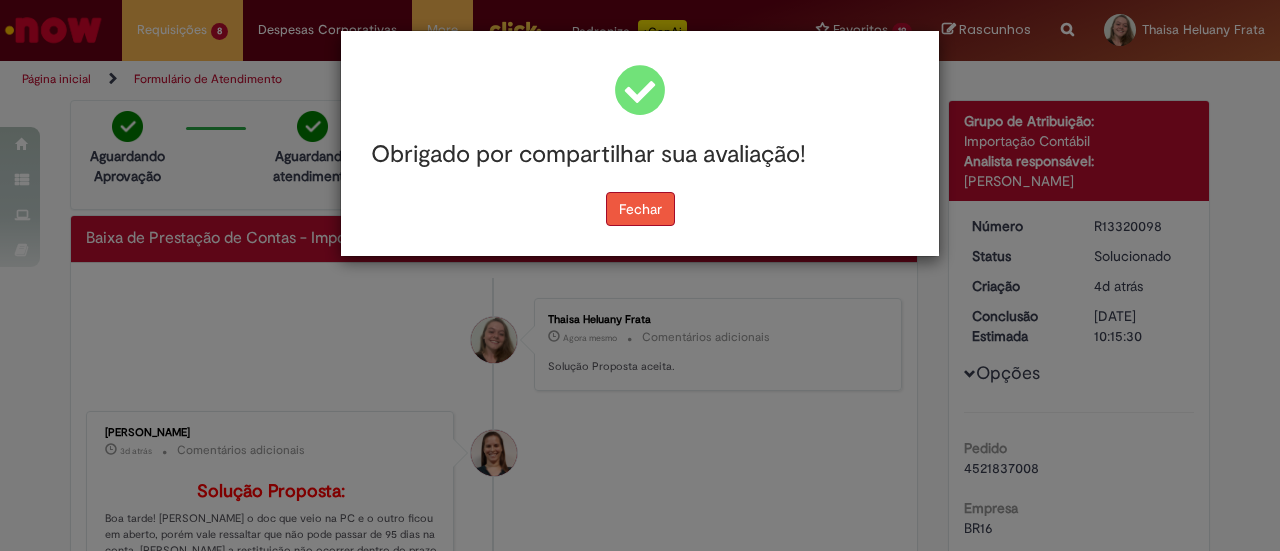 click on "Fechar" at bounding box center (640, 209) 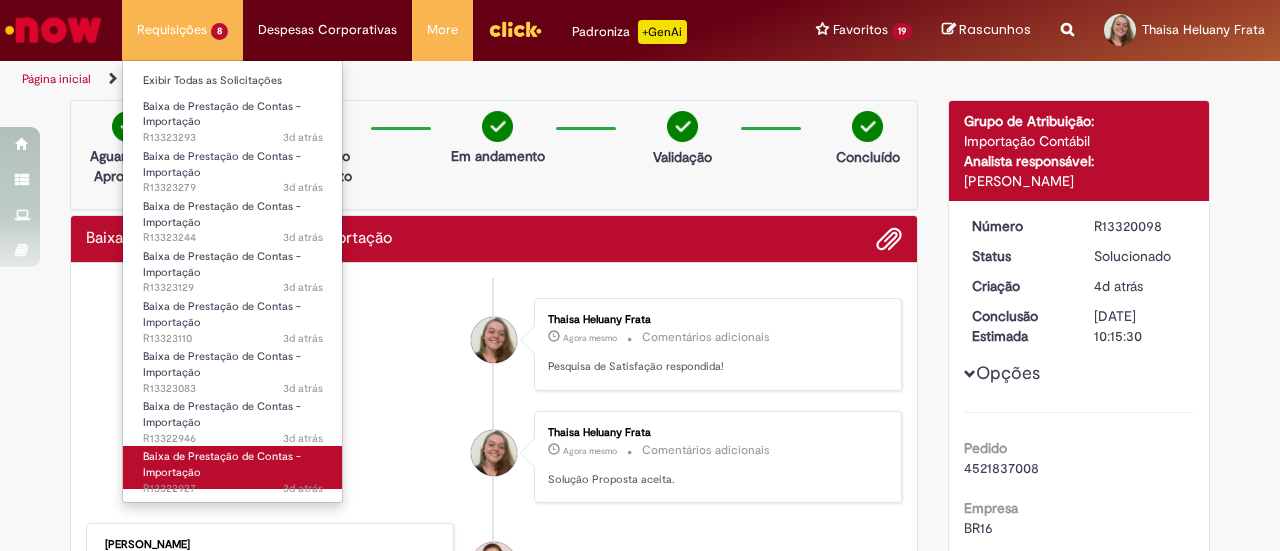 click on "Baixa de Prestação de Contas - Importação" at bounding box center [222, 464] 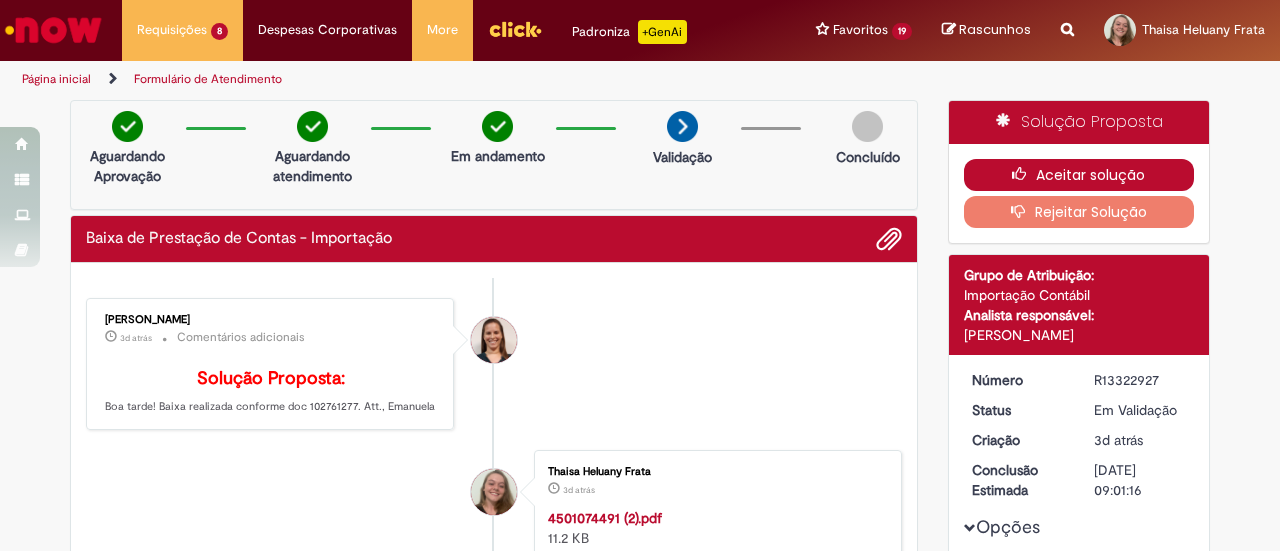 click at bounding box center [1024, 174] 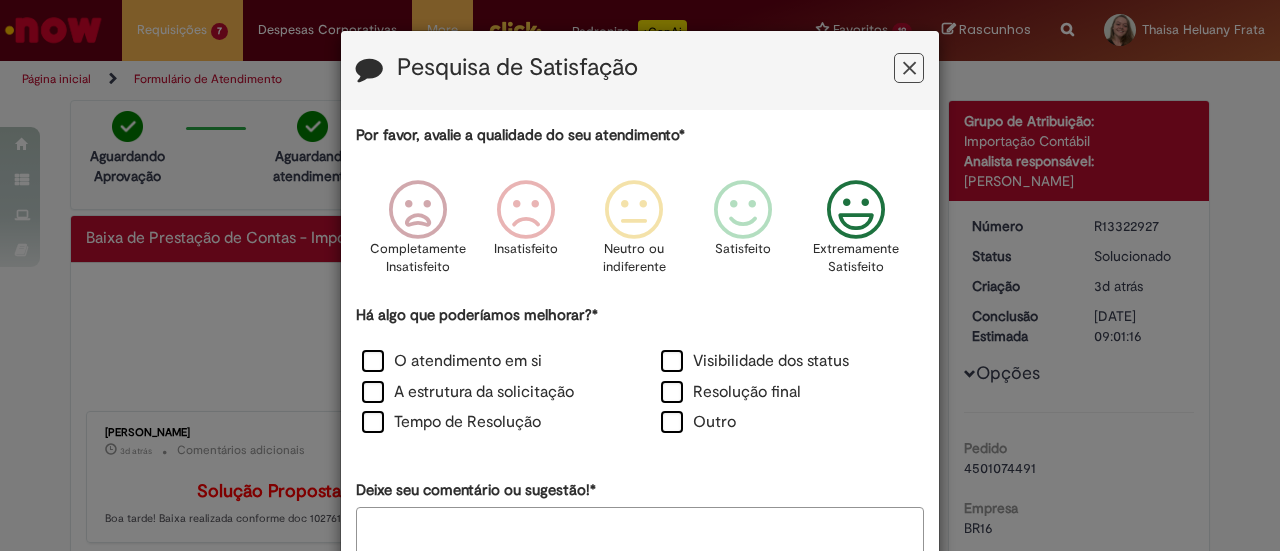 click at bounding box center (856, 210) 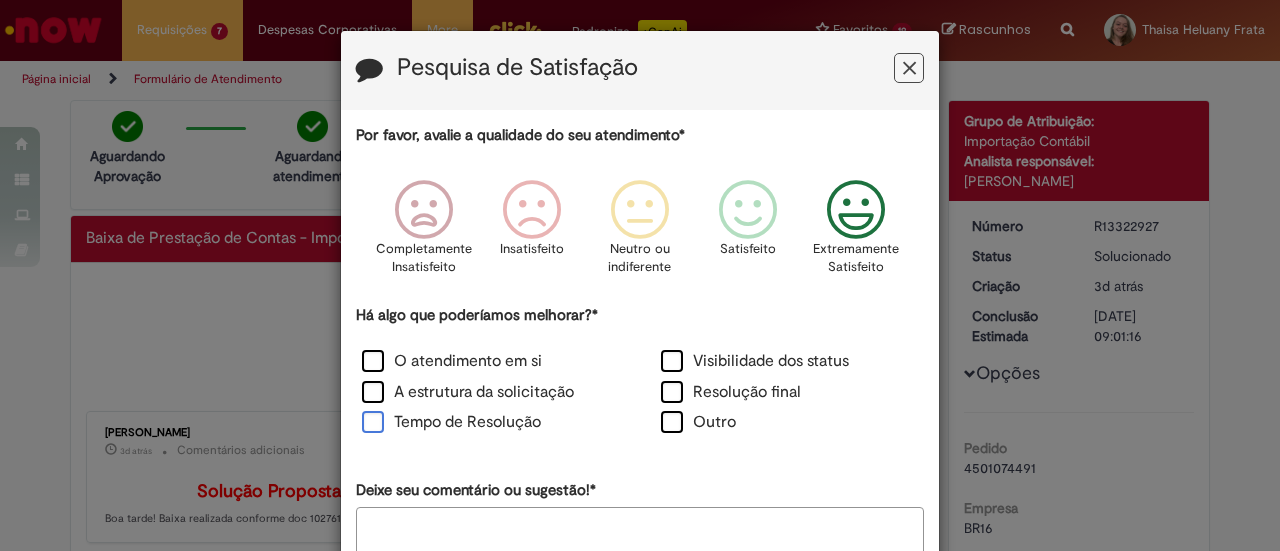 click on "Tempo de Resolução" at bounding box center (451, 422) 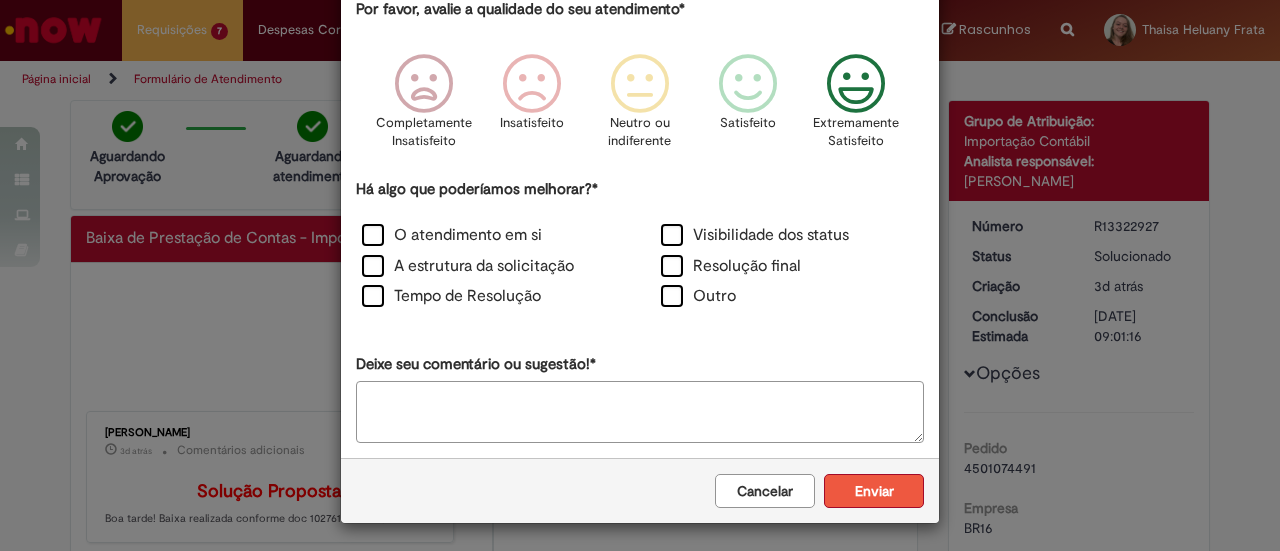 click on "Enviar" at bounding box center [874, 491] 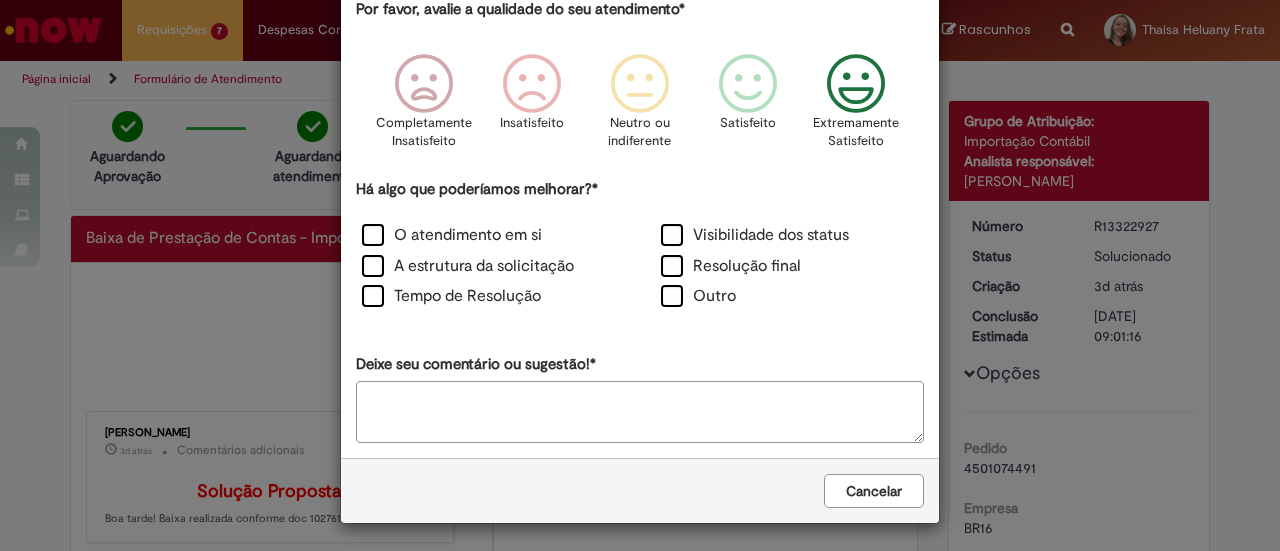 scroll, scrollTop: 0, scrollLeft: 0, axis: both 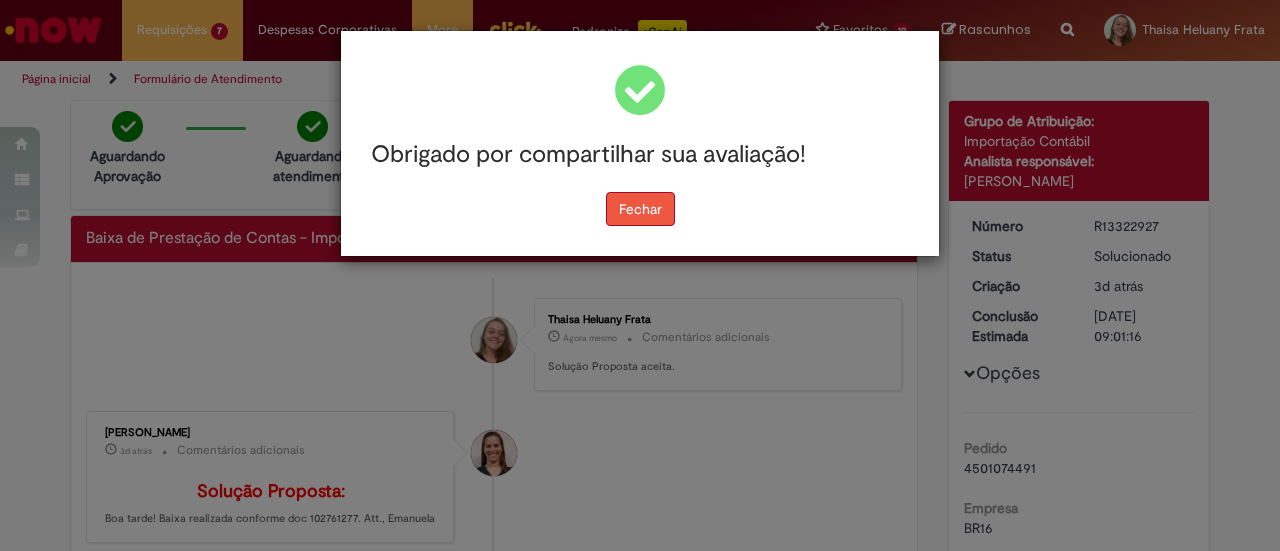 click on "Fechar" at bounding box center (640, 209) 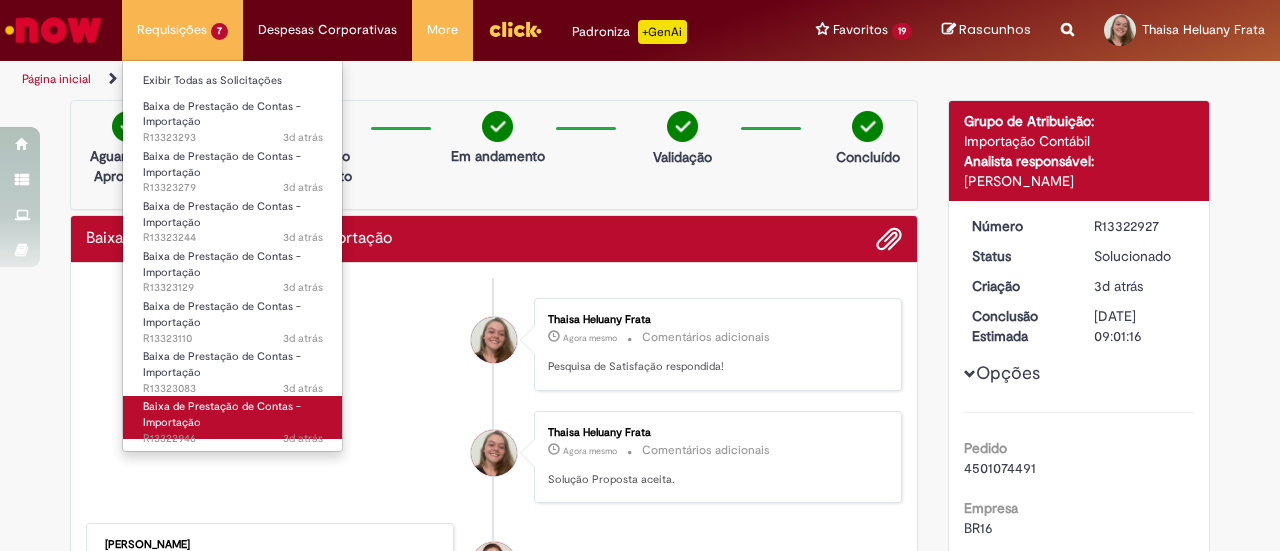 click on "Baixa de Prestação de Contas - Importação" at bounding box center [222, 414] 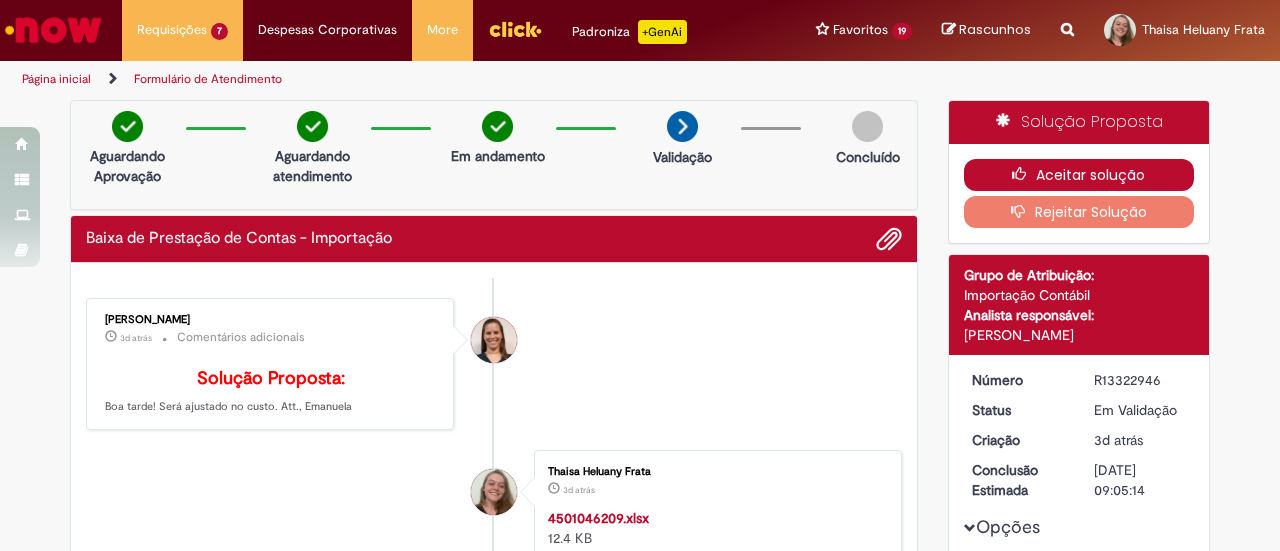 click on "Aceitar solução" at bounding box center (1079, 175) 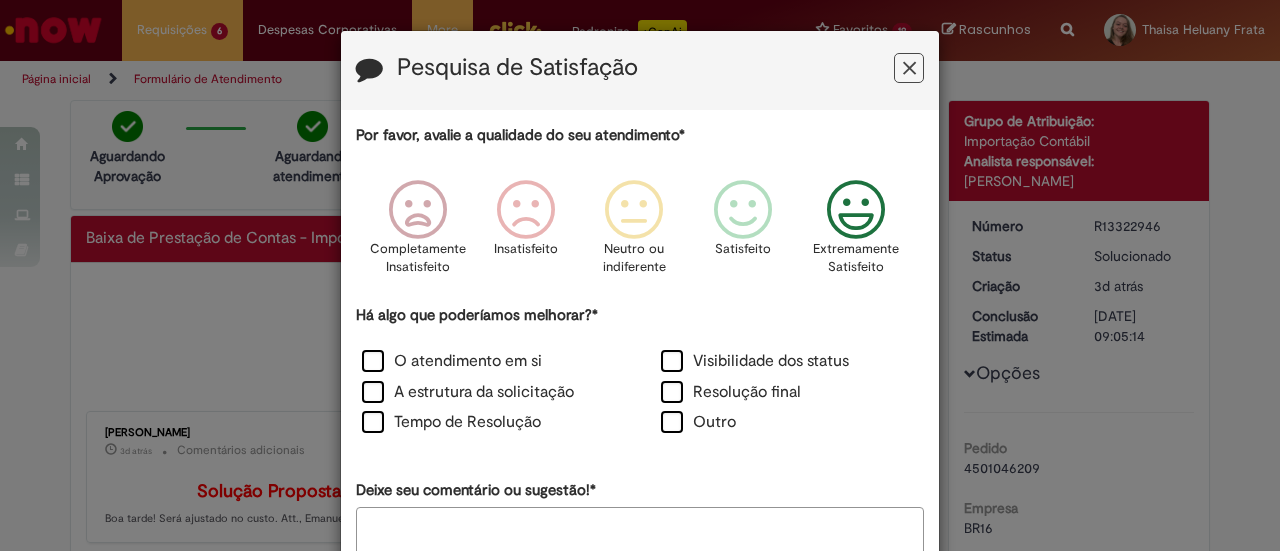 click on "Extremamente Satisfeito" at bounding box center (856, 258) 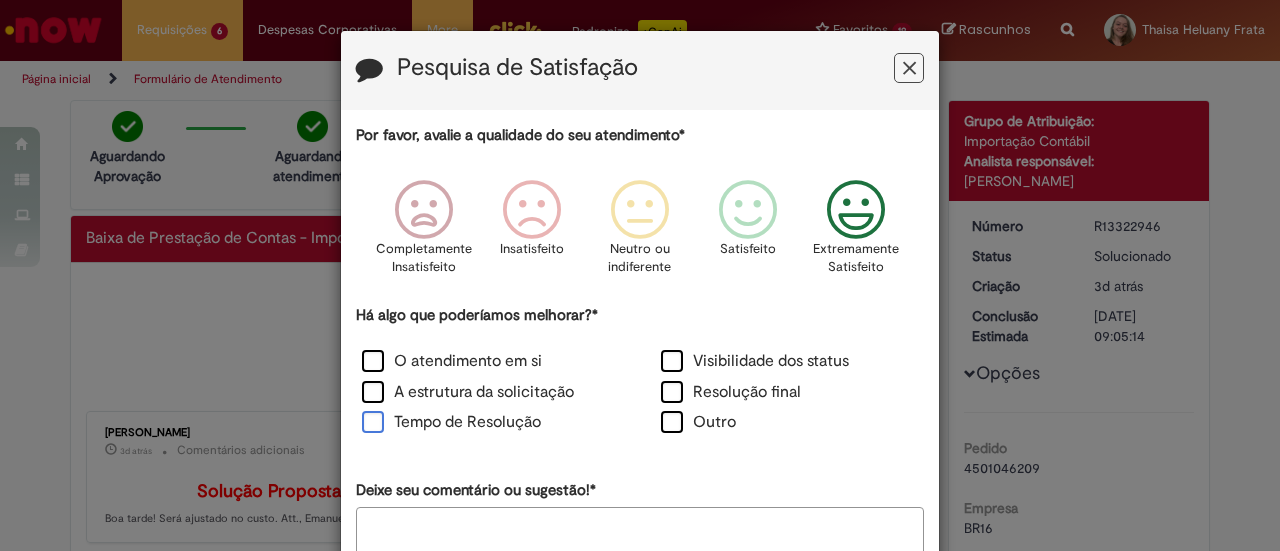 click on "Tempo de Resolução" at bounding box center (451, 422) 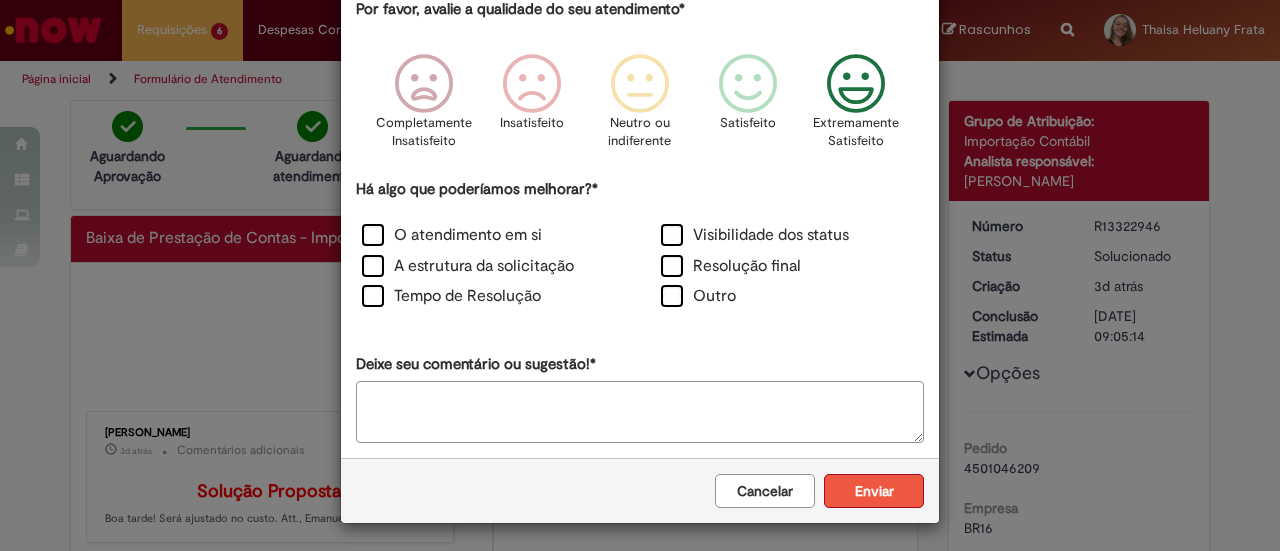 click on "Enviar" at bounding box center (874, 491) 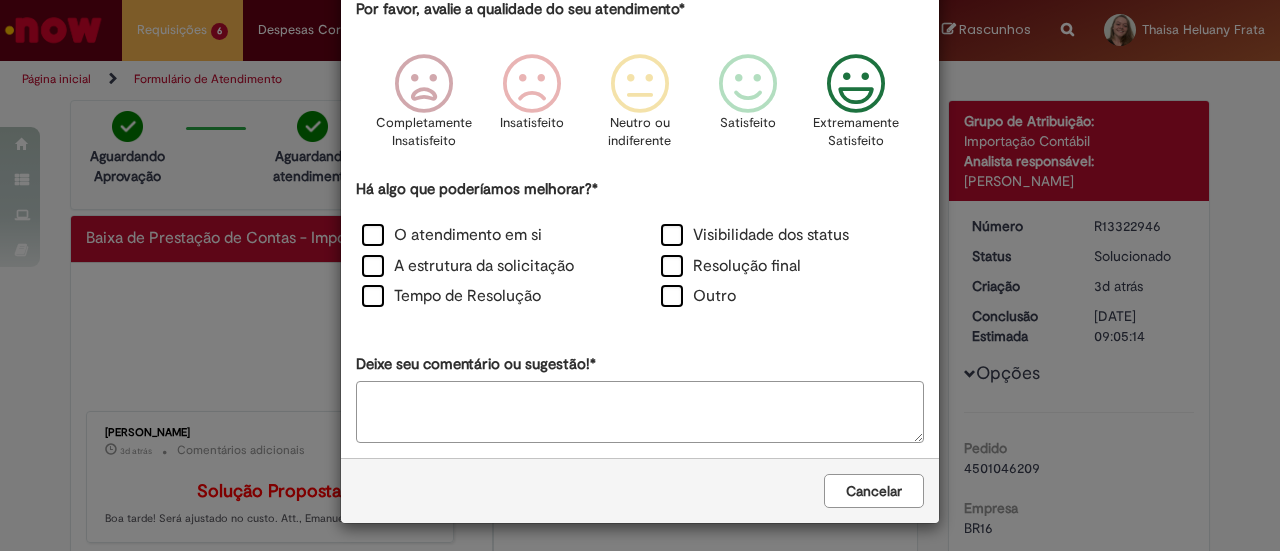 scroll, scrollTop: 0, scrollLeft: 0, axis: both 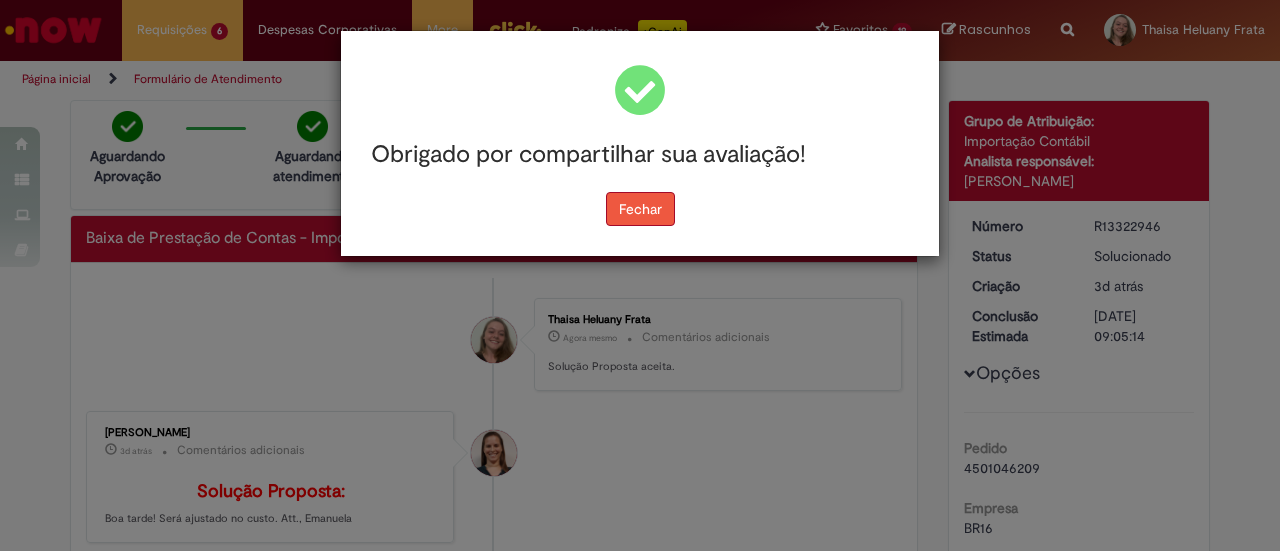 click on "Fechar" at bounding box center (640, 209) 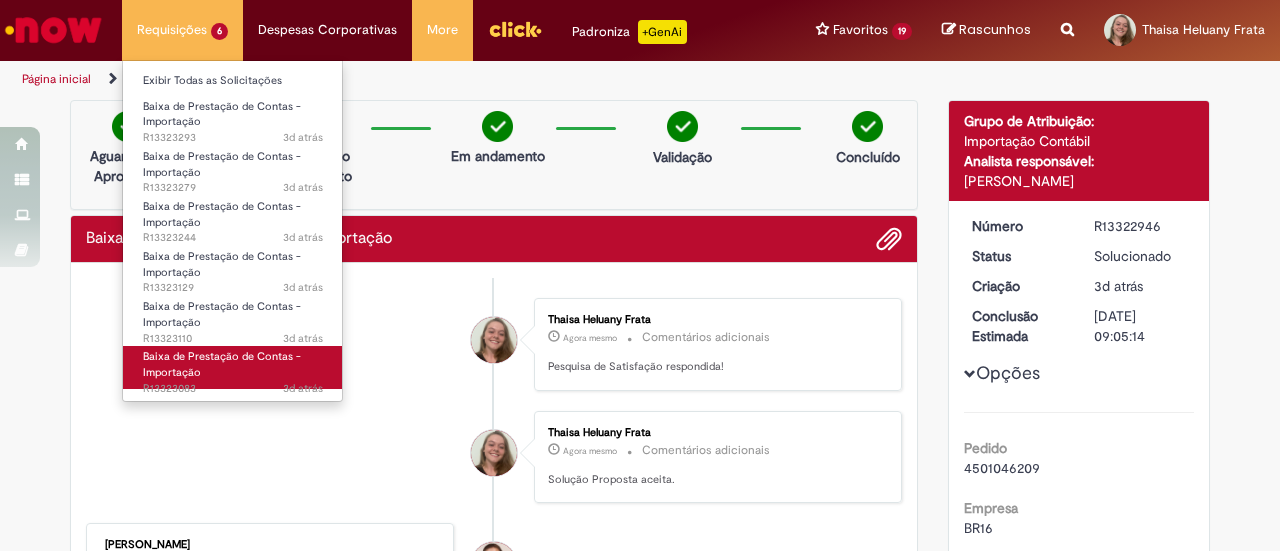 click on "Baixa de Prestação de Contas - Importação" at bounding box center [222, 364] 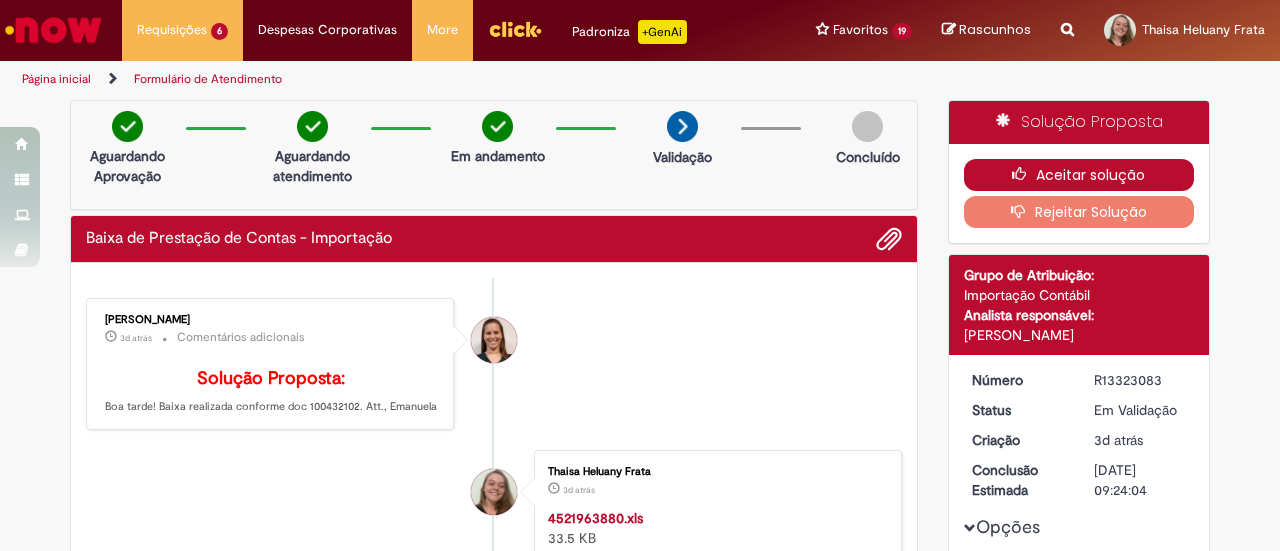 click on "Aceitar solução" at bounding box center (1079, 175) 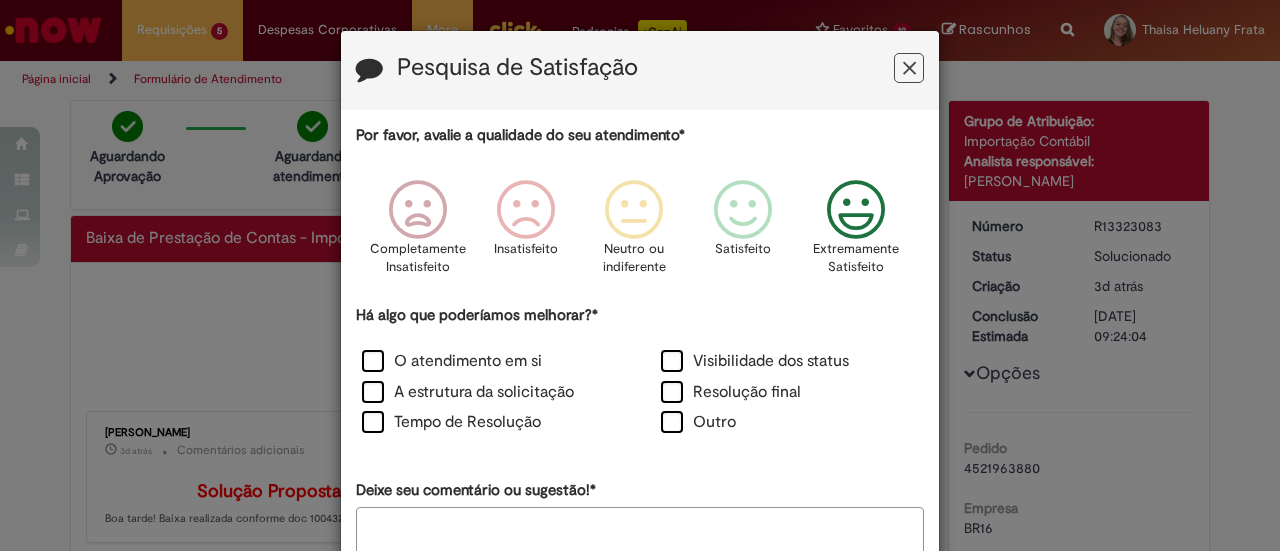 click on "Extremamente Satisfeito" at bounding box center [856, 258] 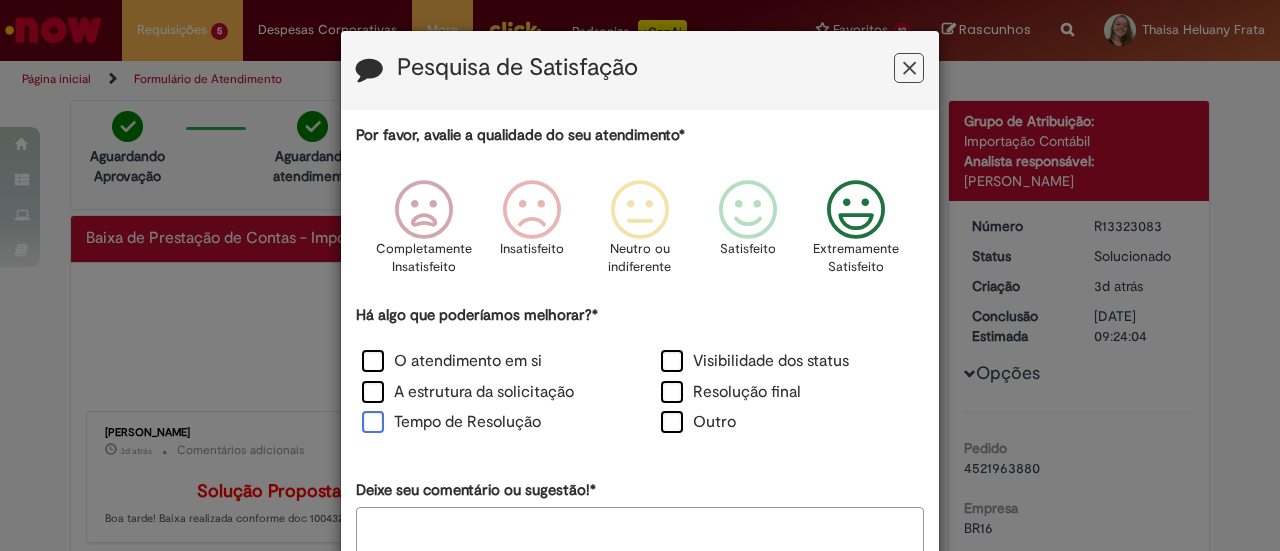 click on "Tempo de Resolução" at bounding box center [451, 422] 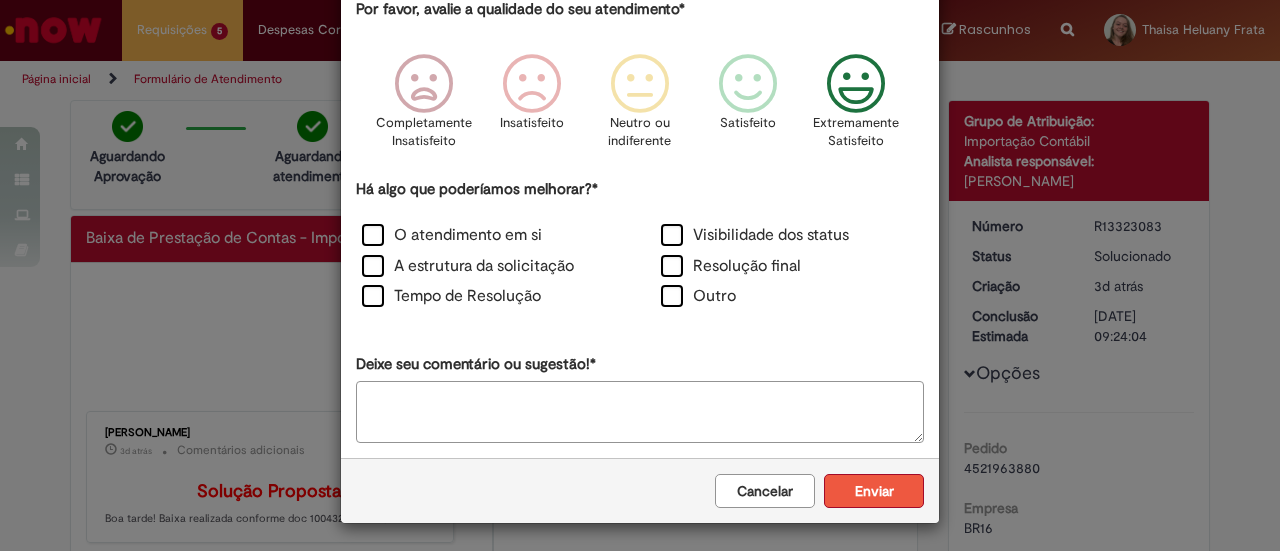 click on "Enviar" at bounding box center [874, 491] 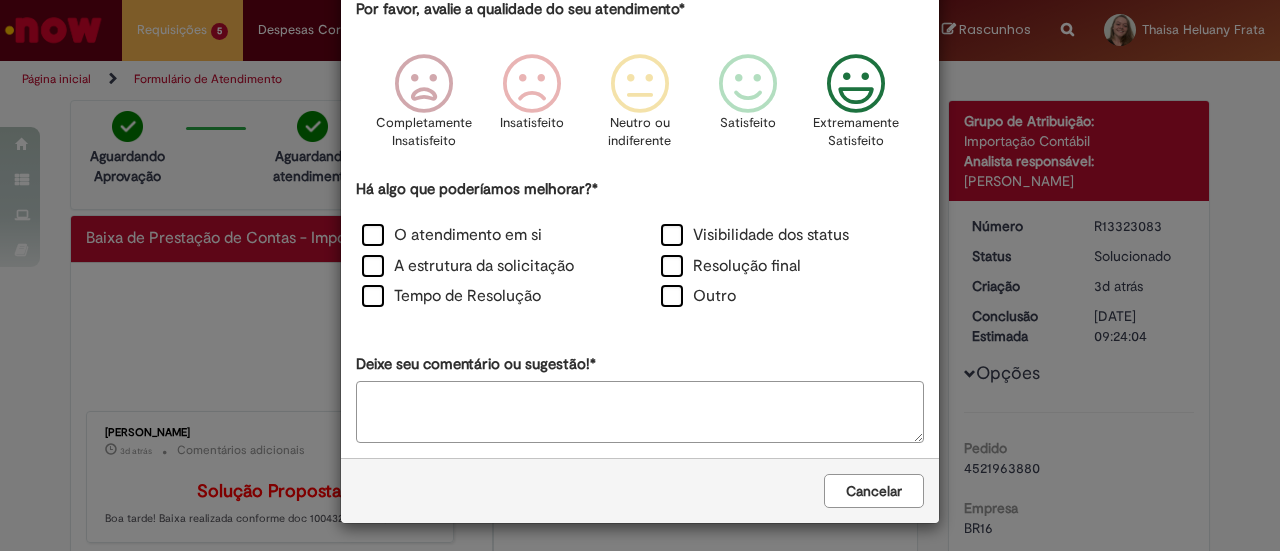 scroll, scrollTop: 0, scrollLeft: 0, axis: both 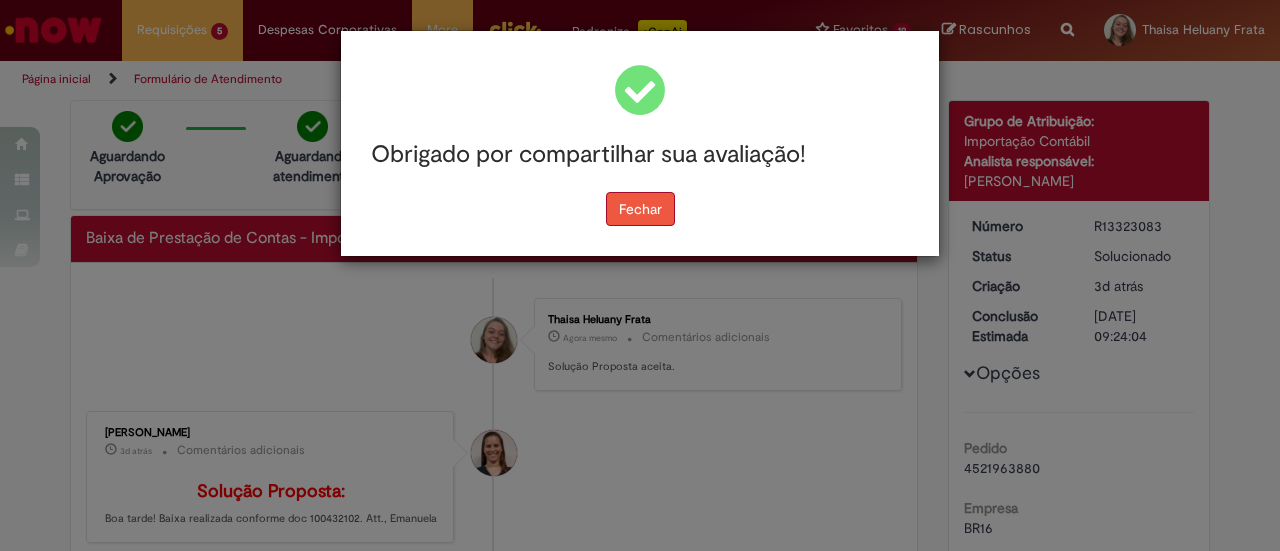 click on "Fechar" at bounding box center [640, 209] 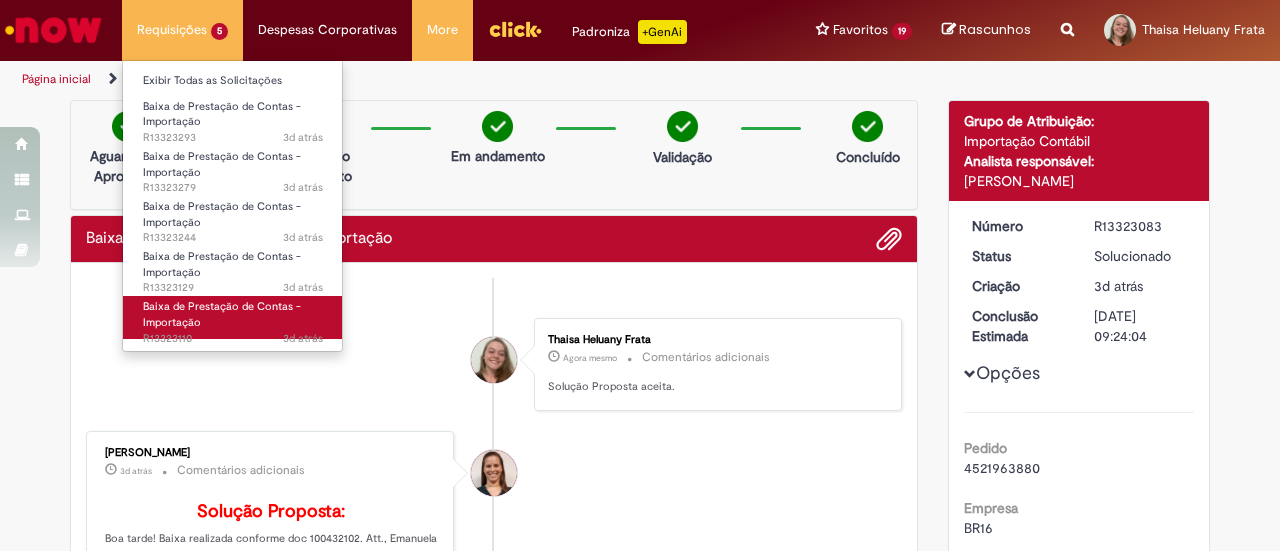 click on "Baixa de Prestação de Contas - Importação
3d atrás 3 [PERSON_NAME] atrás  R13323110" at bounding box center (233, 317) 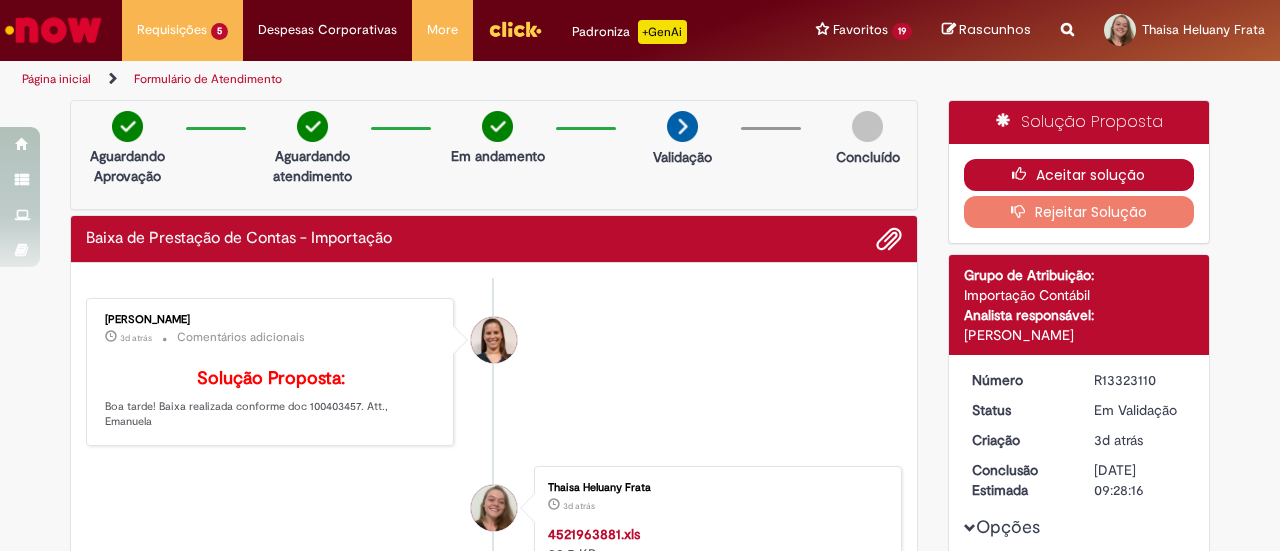 click on "Aceitar solução" at bounding box center [1079, 175] 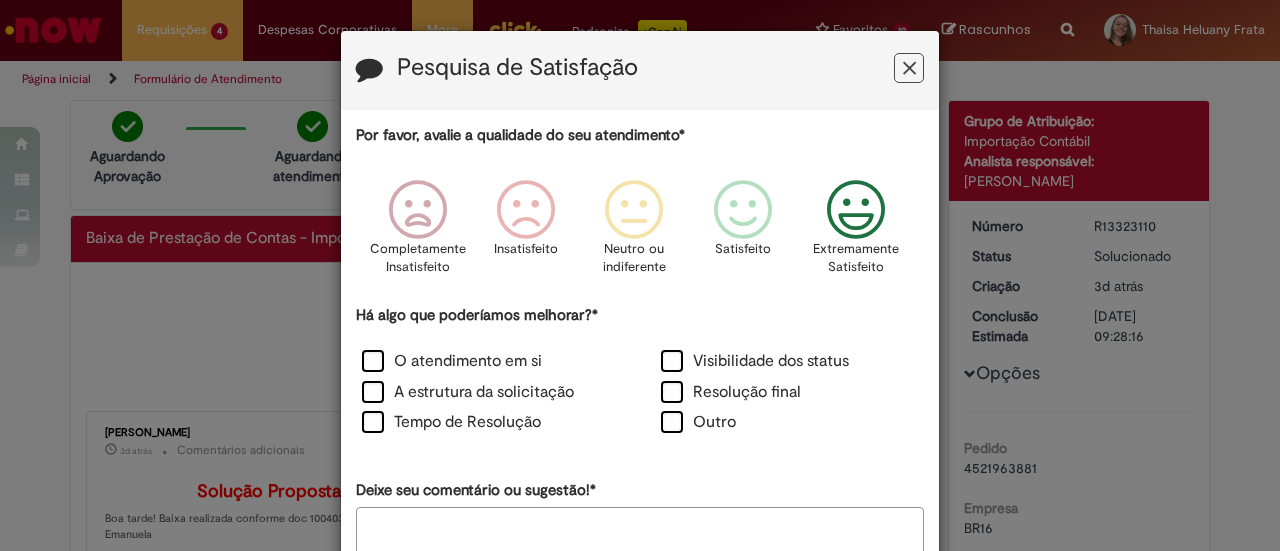 click at bounding box center [856, 210] 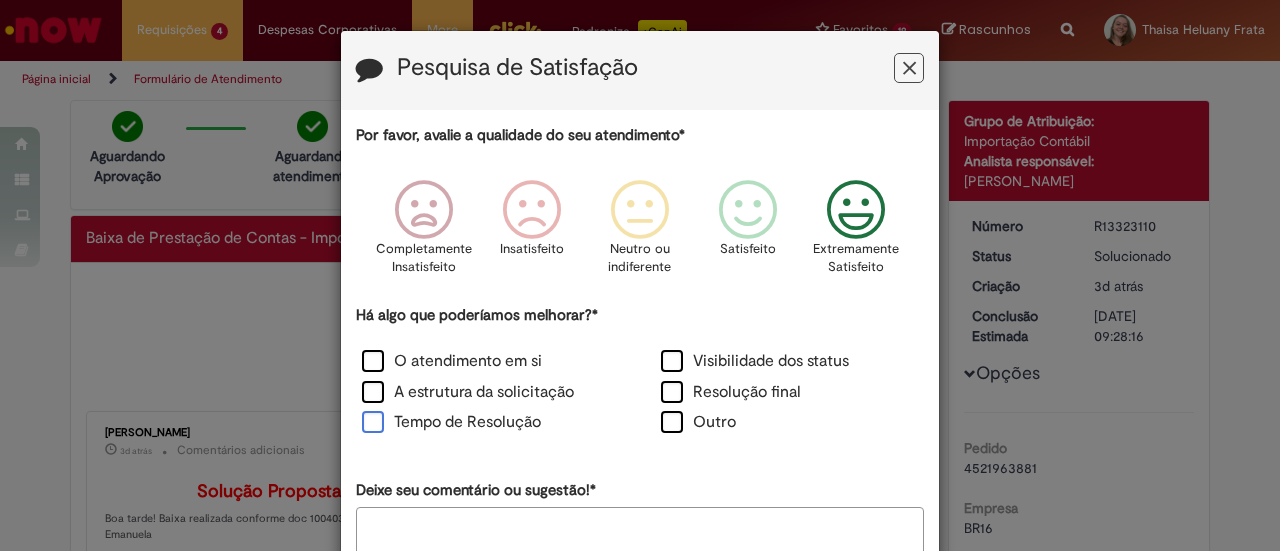 click on "Tempo de Resolução" at bounding box center (451, 422) 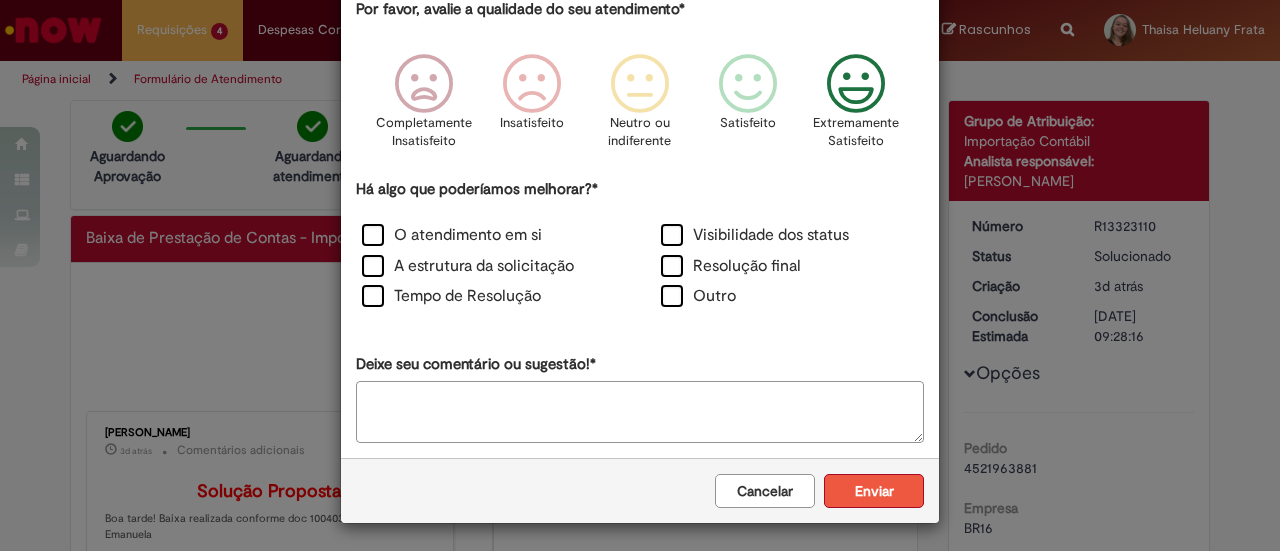 click on "Enviar" at bounding box center (874, 491) 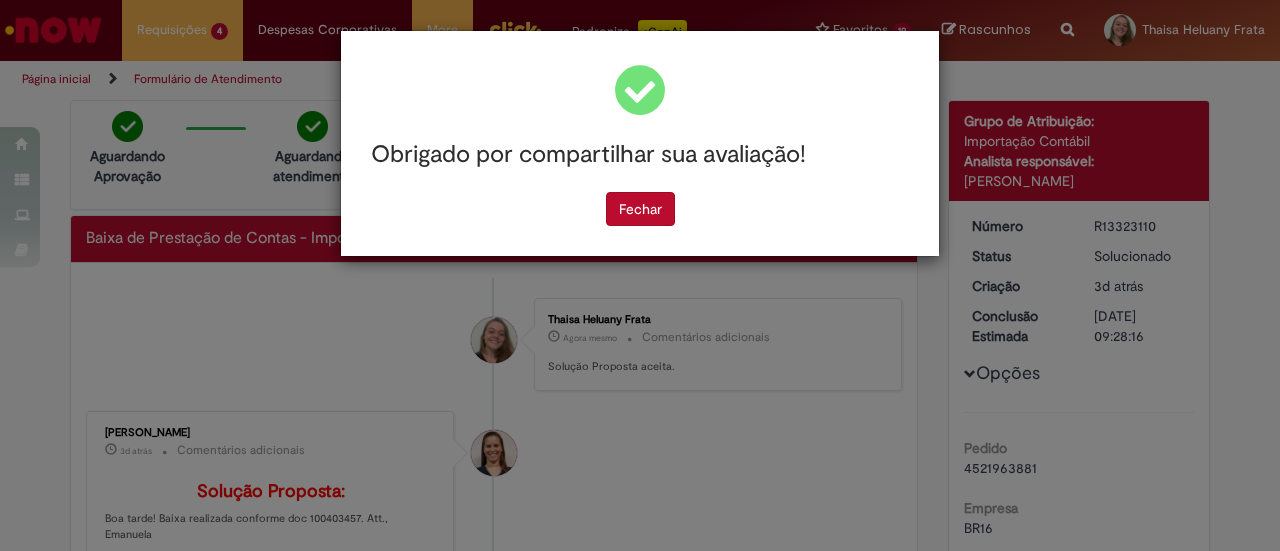 scroll, scrollTop: 0, scrollLeft: 0, axis: both 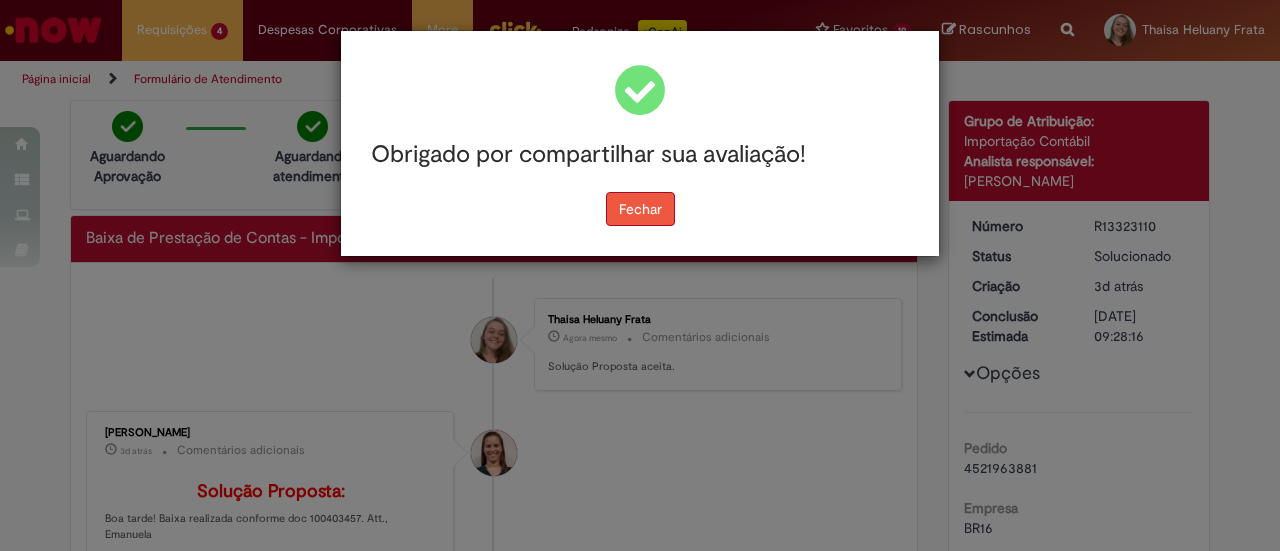 click on "Fechar" at bounding box center (640, 209) 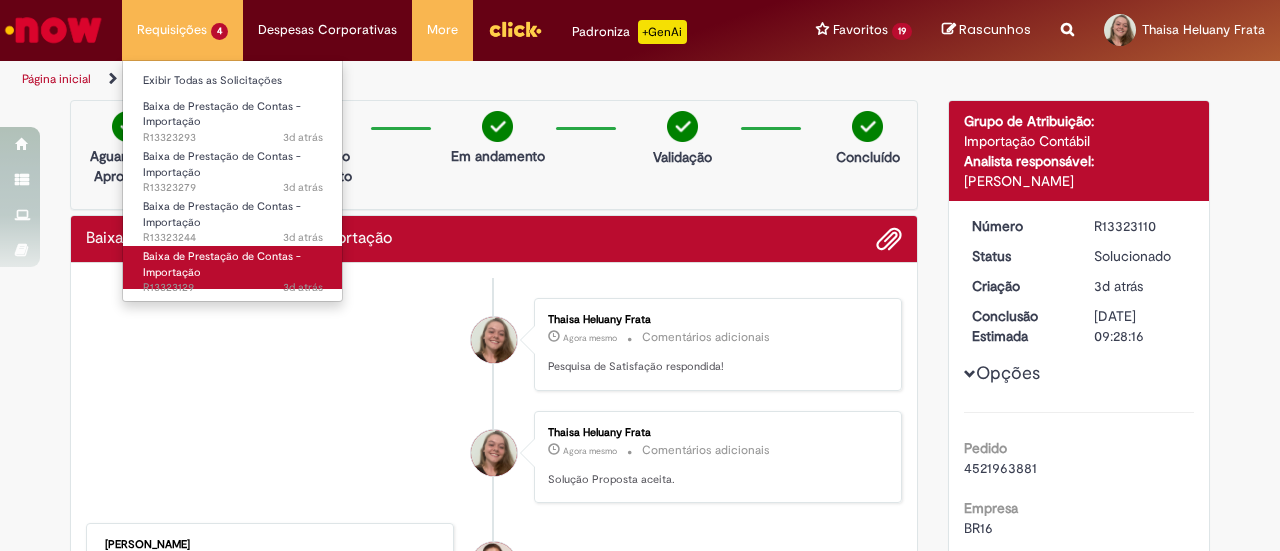 click on "Baixa de Prestação de Contas - Importação
3d atrás 3 [PERSON_NAME] atrás  R13323129" at bounding box center (233, 267) 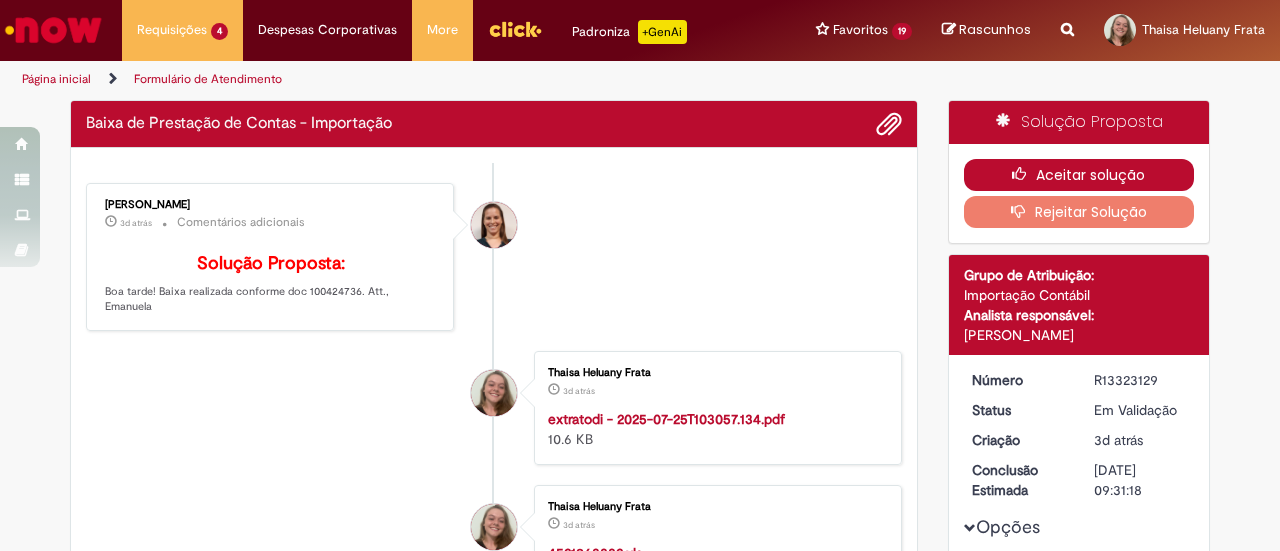 click on "Aceitar solução" at bounding box center (1079, 175) 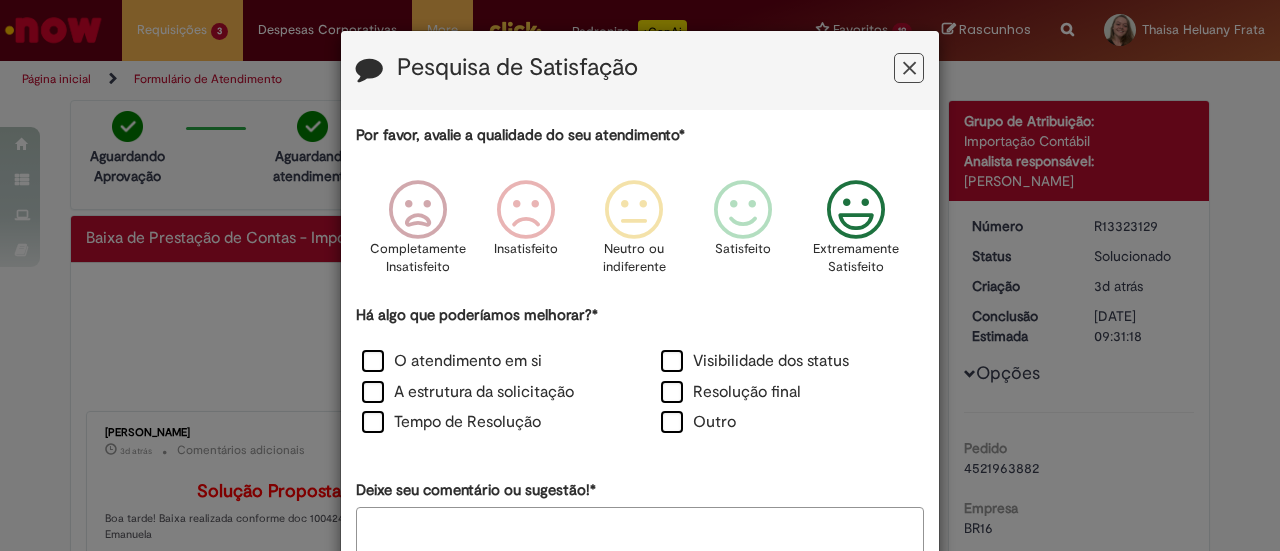 click at bounding box center [856, 210] 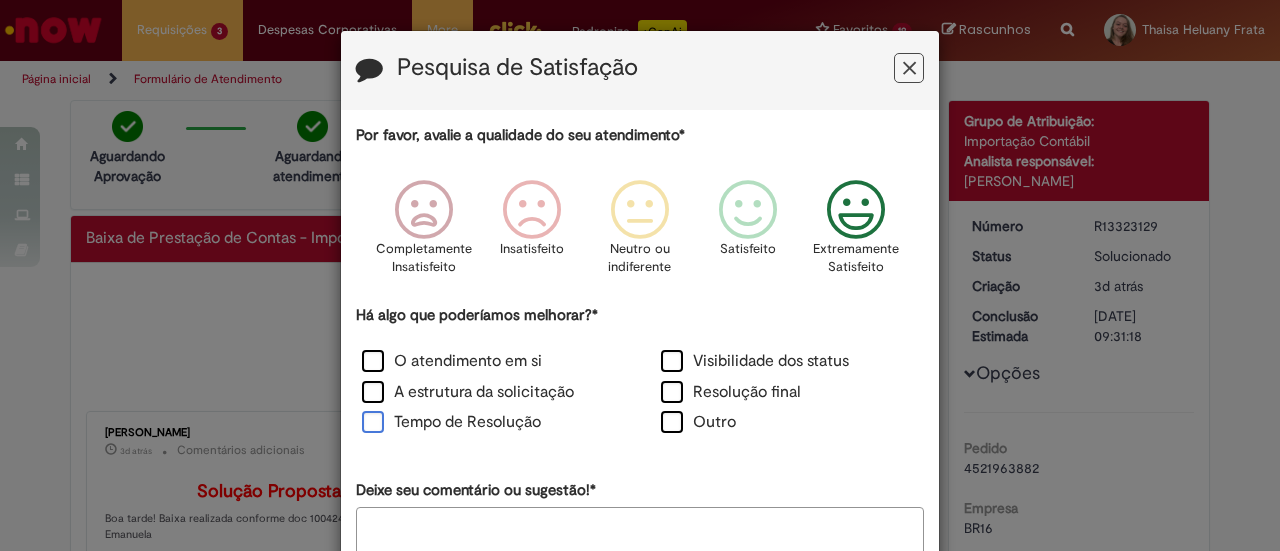 click on "Tempo de Resolução" at bounding box center [451, 422] 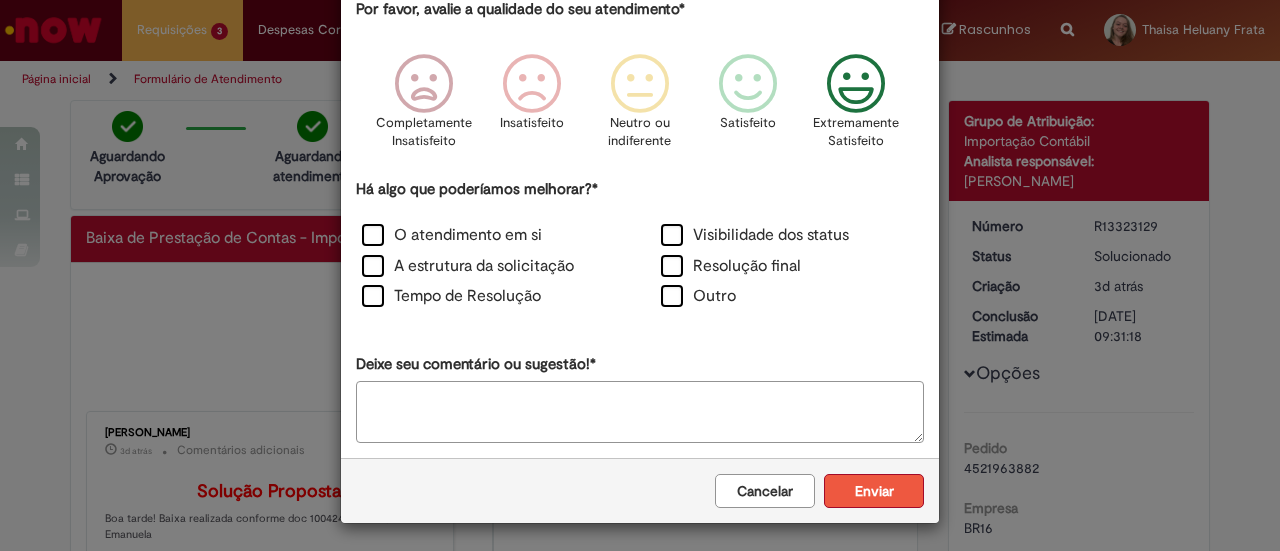 click on "Enviar" at bounding box center (874, 491) 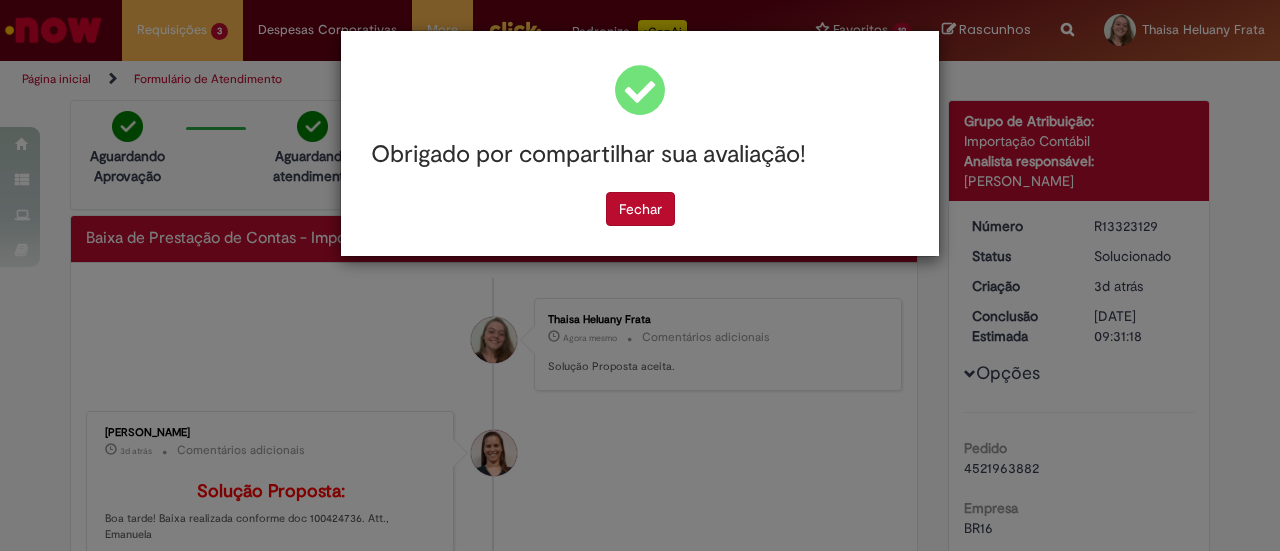 scroll, scrollTop: 0, scrollLeft: 0, axis: both 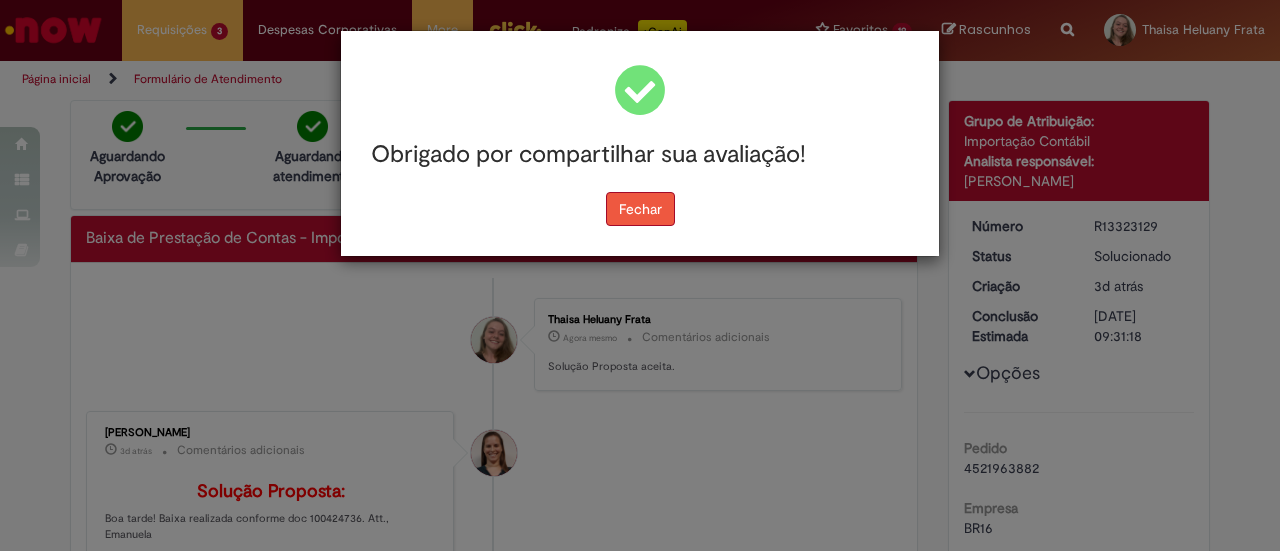 click on "Fechar" at bounding box center (640, 209) 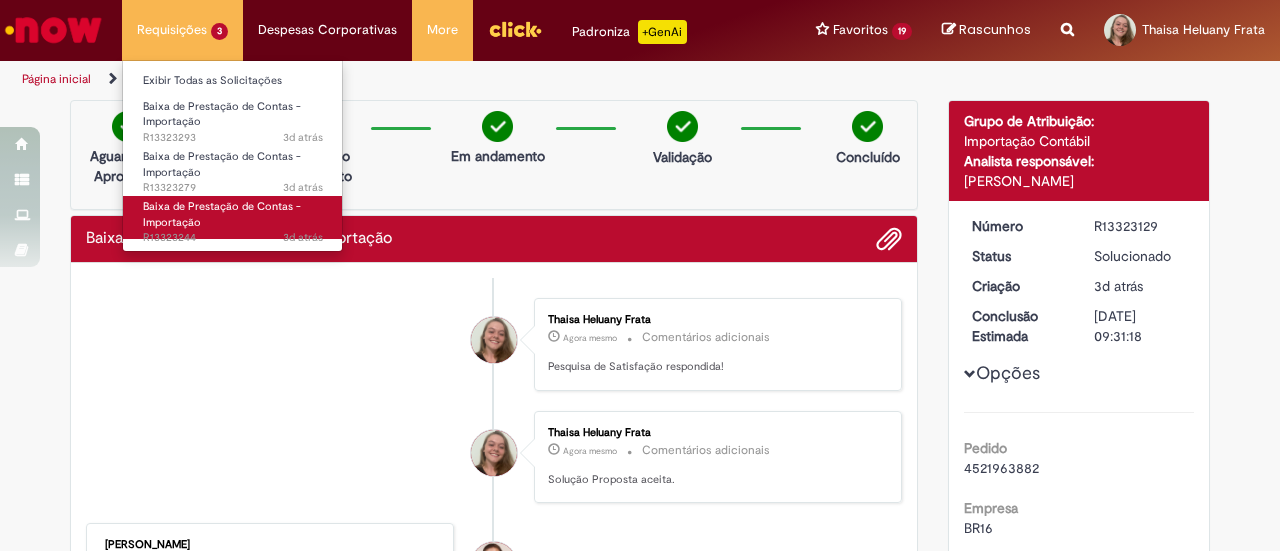 click on "Baixa de Prestação de Contas - Importação" at bounding box center (222, 214) 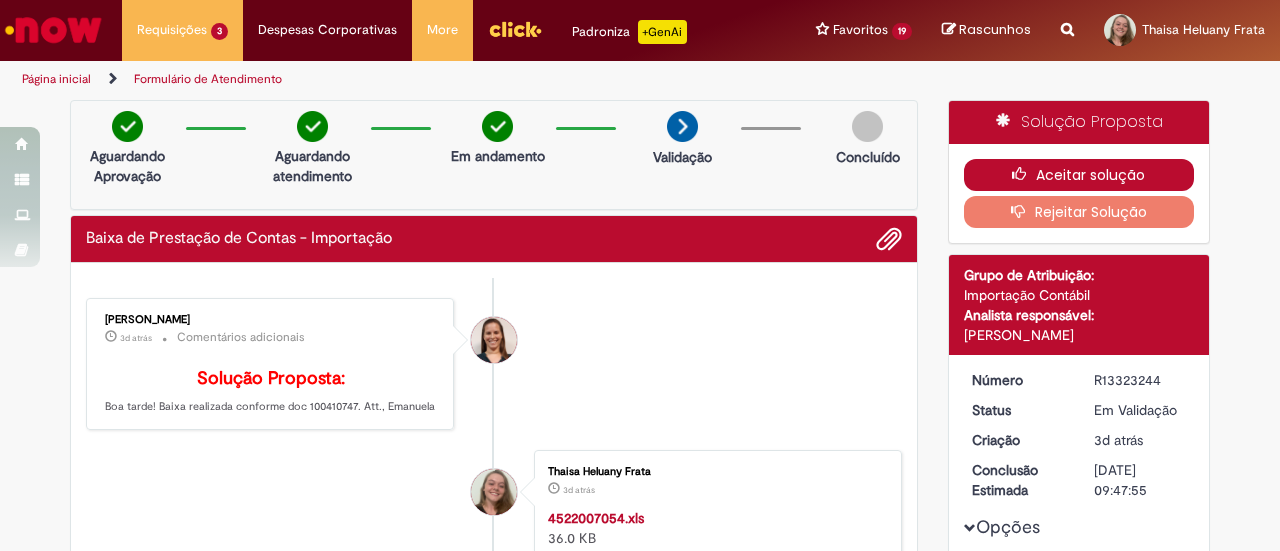 click on "Aceitar solução" at bounding box center [1079, 175] 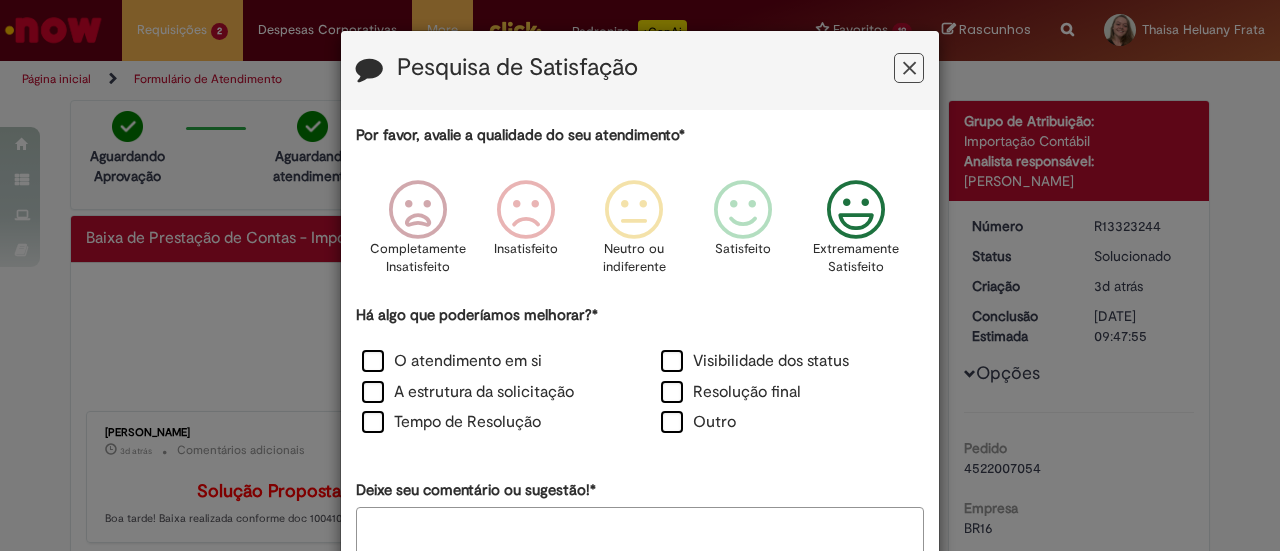 click at bounding box center [856, 210] 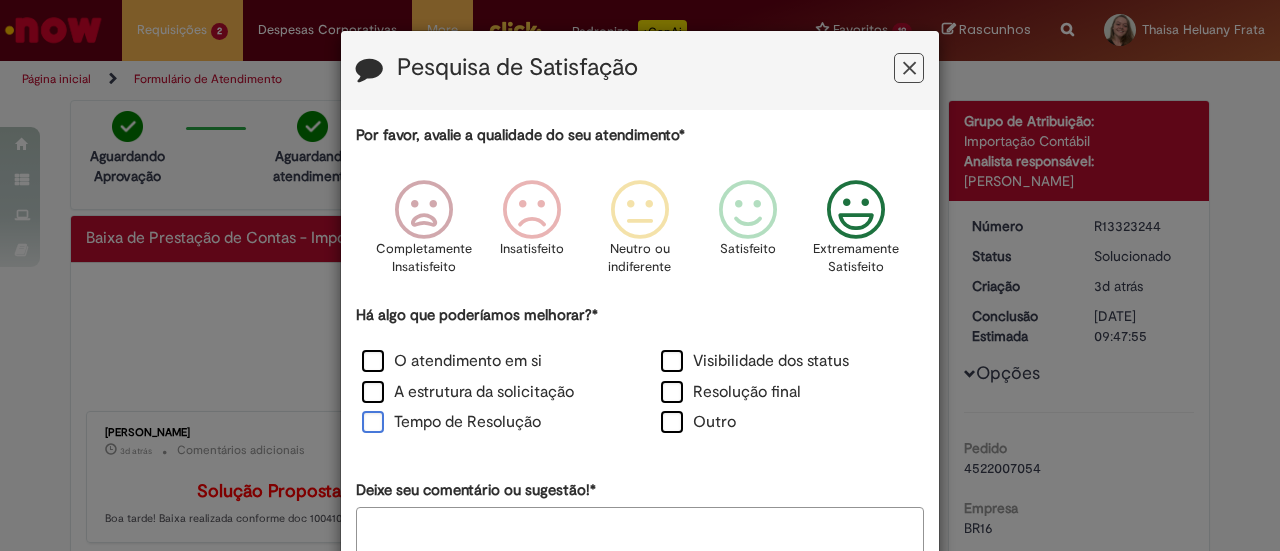 click on "Tempo de Resolução" at bounding box center [451, 422] 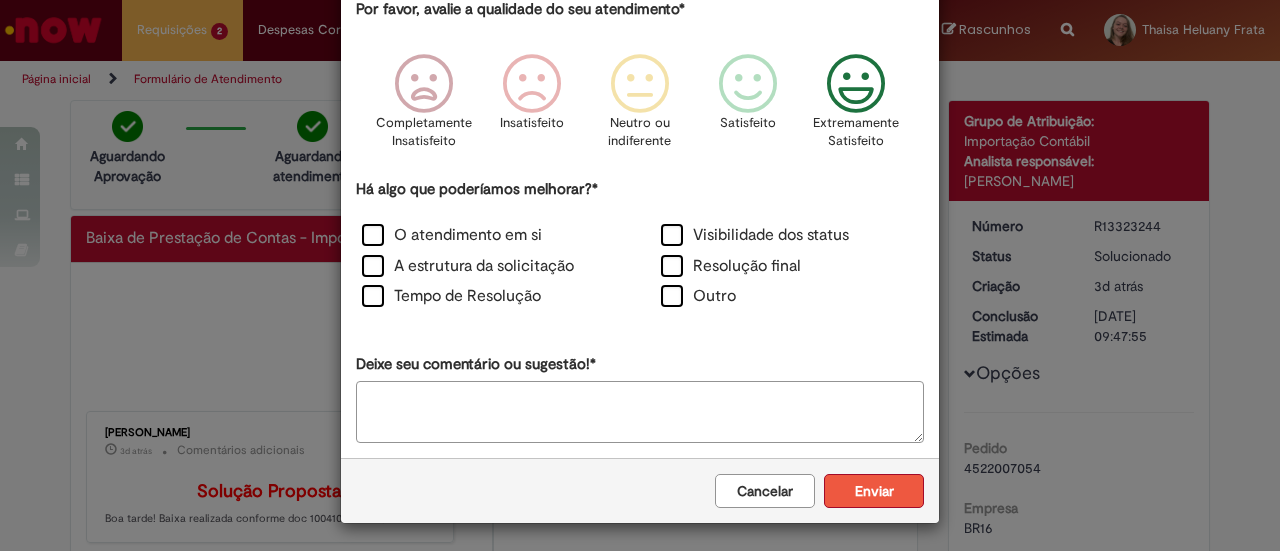 click on "Enviar" at bounding box center [874, 491] 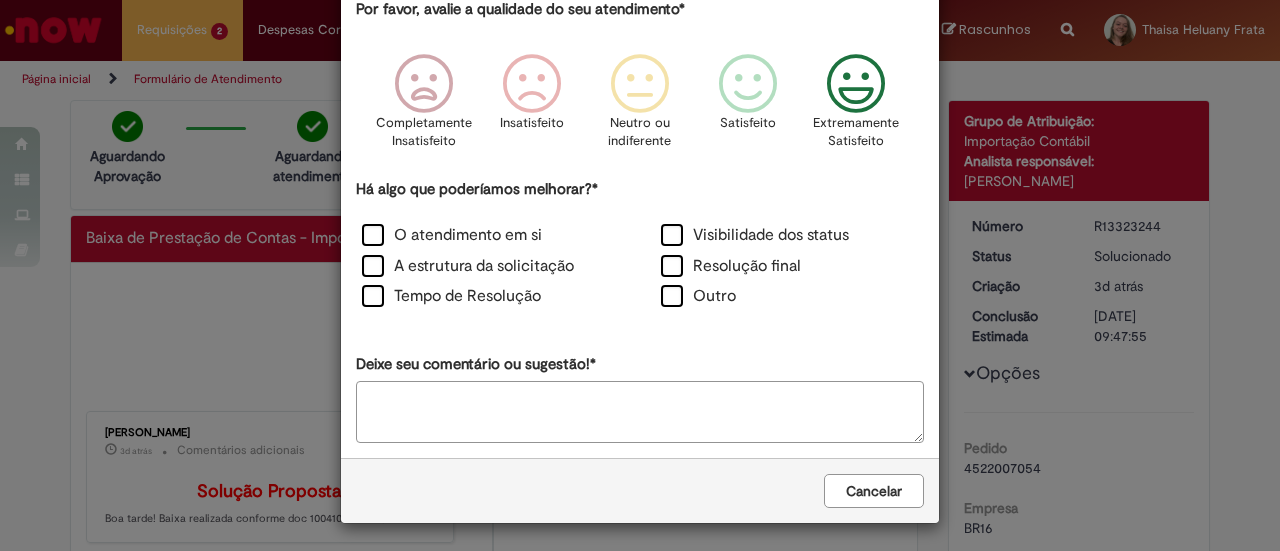scroll, scrollTop: 0, scrollLeft: 0, axis: both 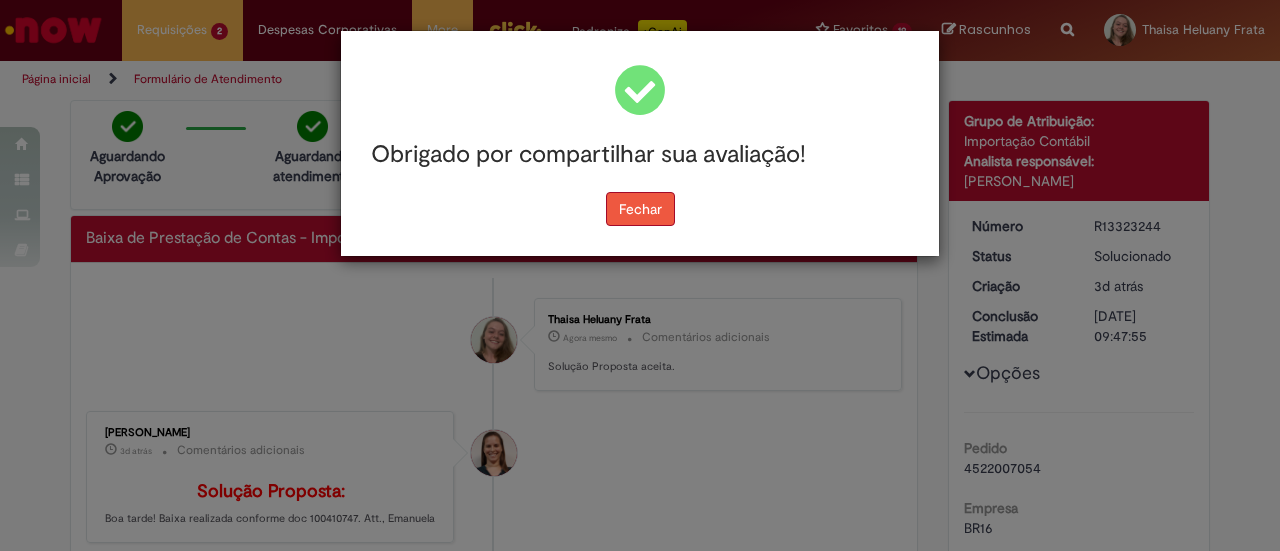click on "Fechar" at bounding box center (640, 209) 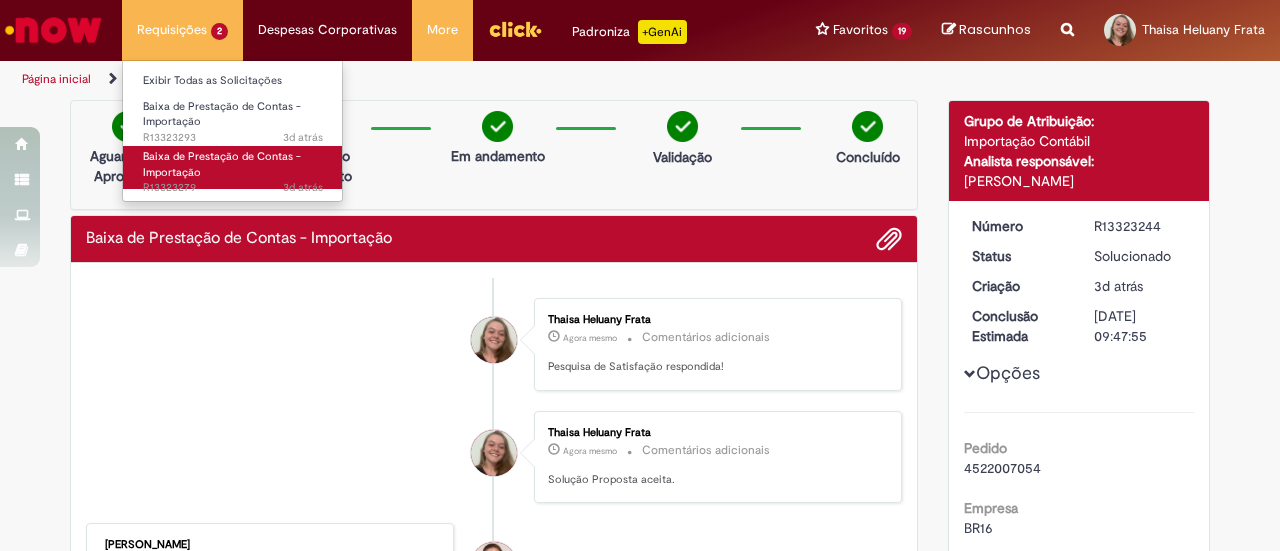 click on "Baixa de Prestação de Contas - Importação" at bounding box center (222, 164) 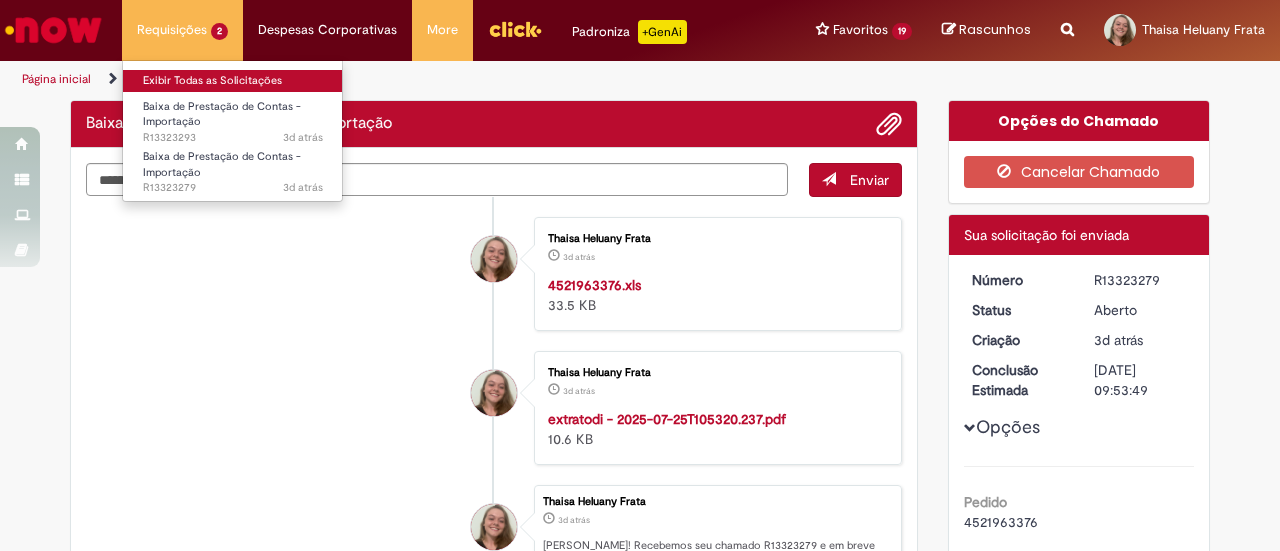 click on "Exibir Todas as Solicitações" at bounding box center (233, 81) 